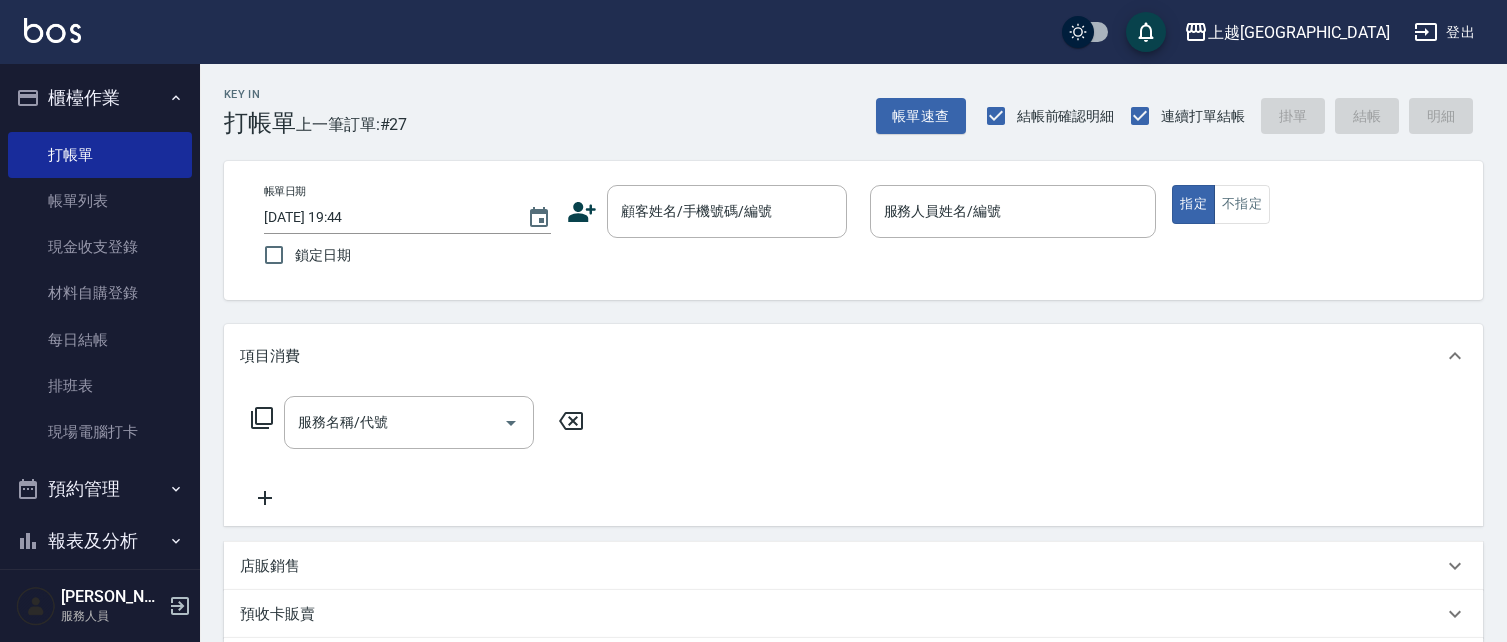 scroll, scrollTop: 133, scrollLeft: 0, axis: vertical 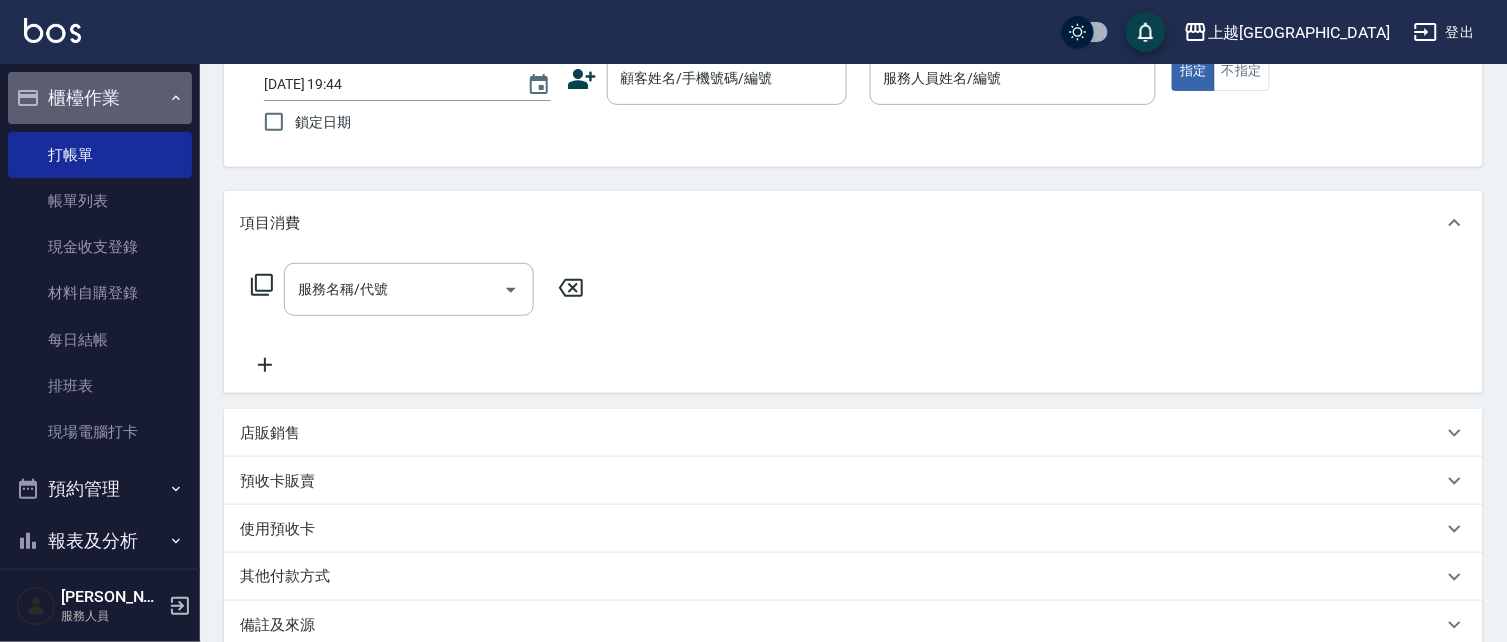 click on "櫃檯作業" at bounding box center (100, 98) 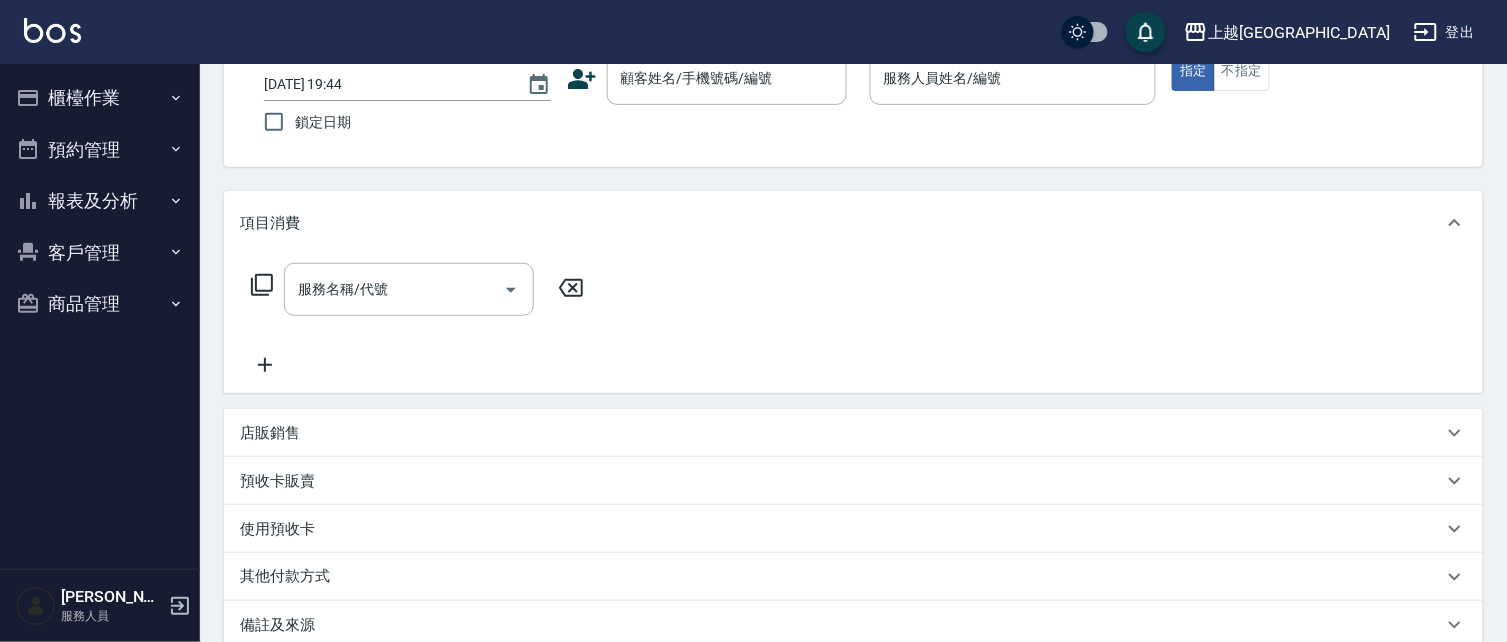drag, startPoint x: 86, startPoint y: 204, endPoint x: 74, endPoint y: 228, distance: 26.832815 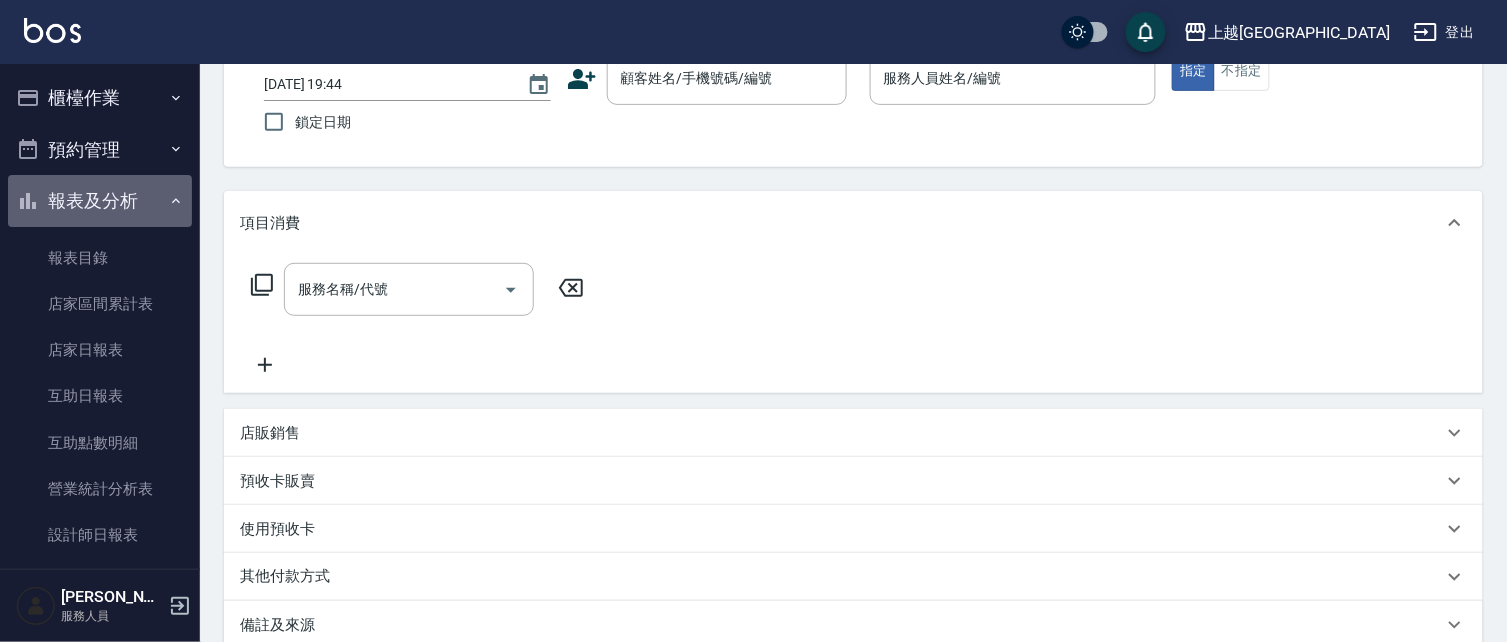 click on "報表及分析" at bounding box center [100, 201] 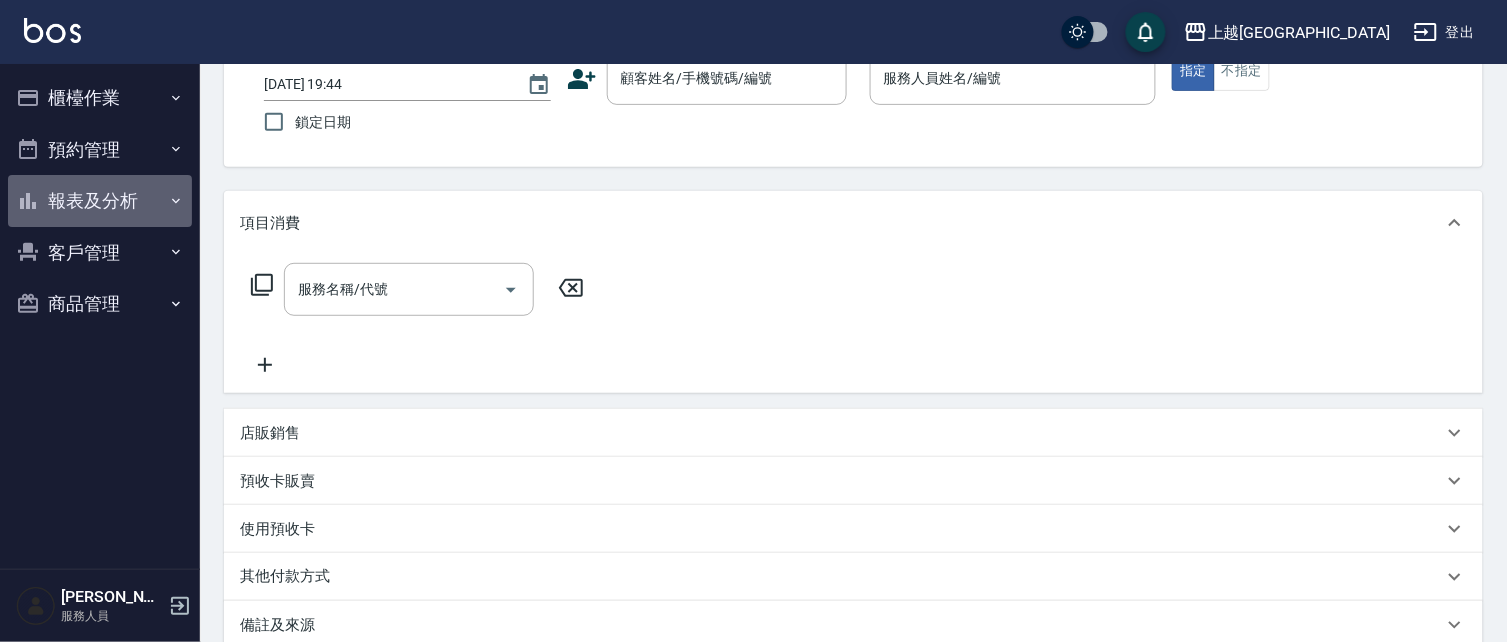 click on "報表及分析" at bounding box center [100, 201] 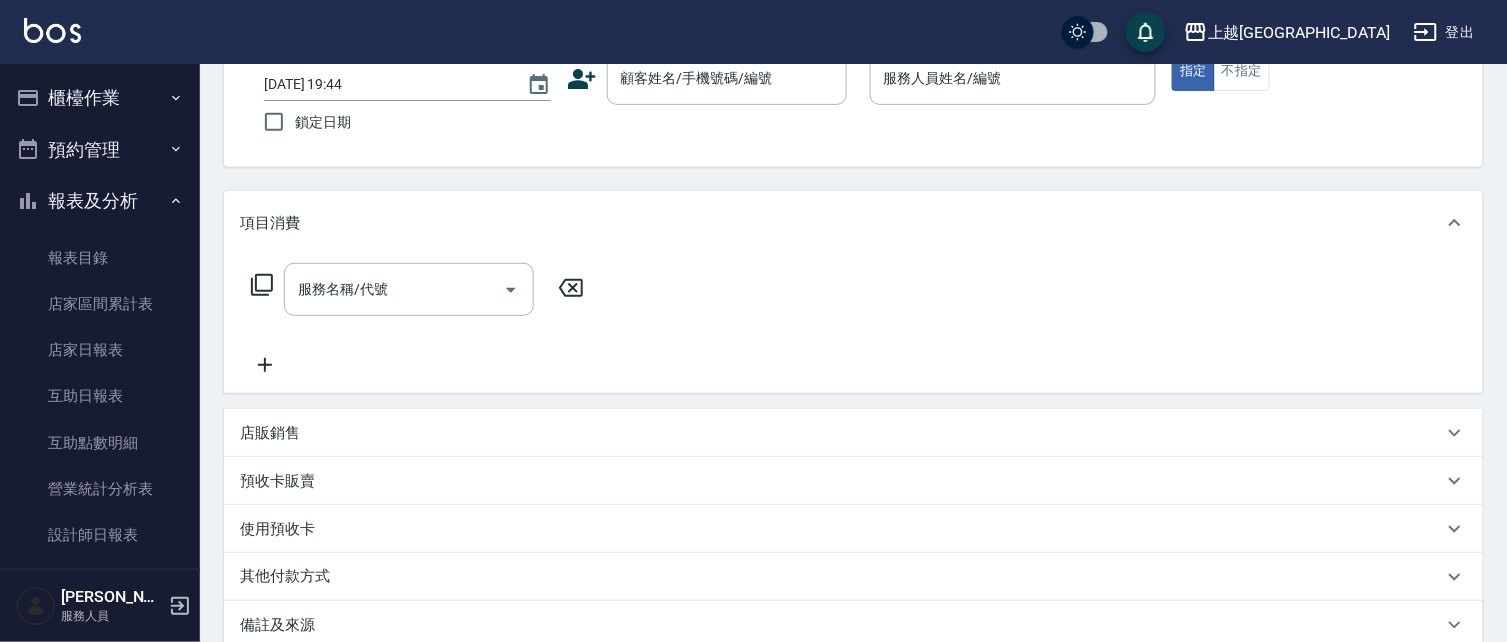 click on "報表及分析" at bounding box center [100, 201] 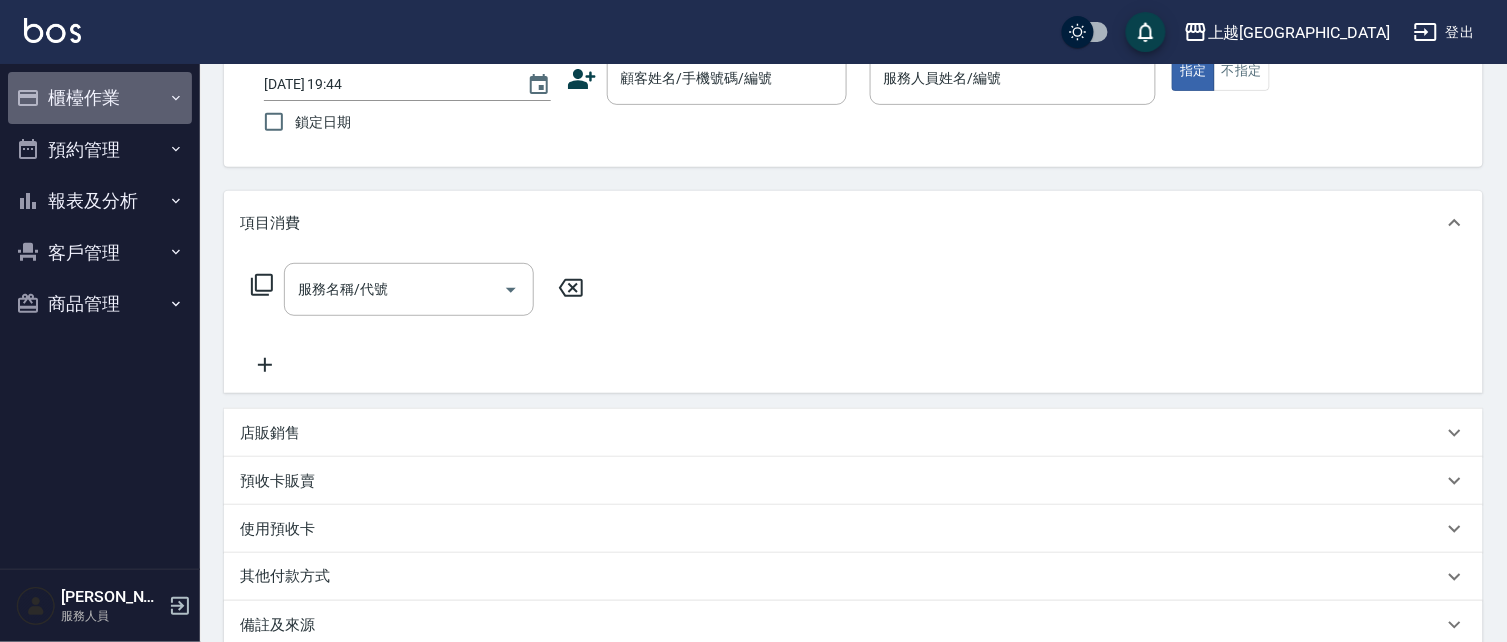 click on "櫃檯作業" at bounding box center [100, 98] 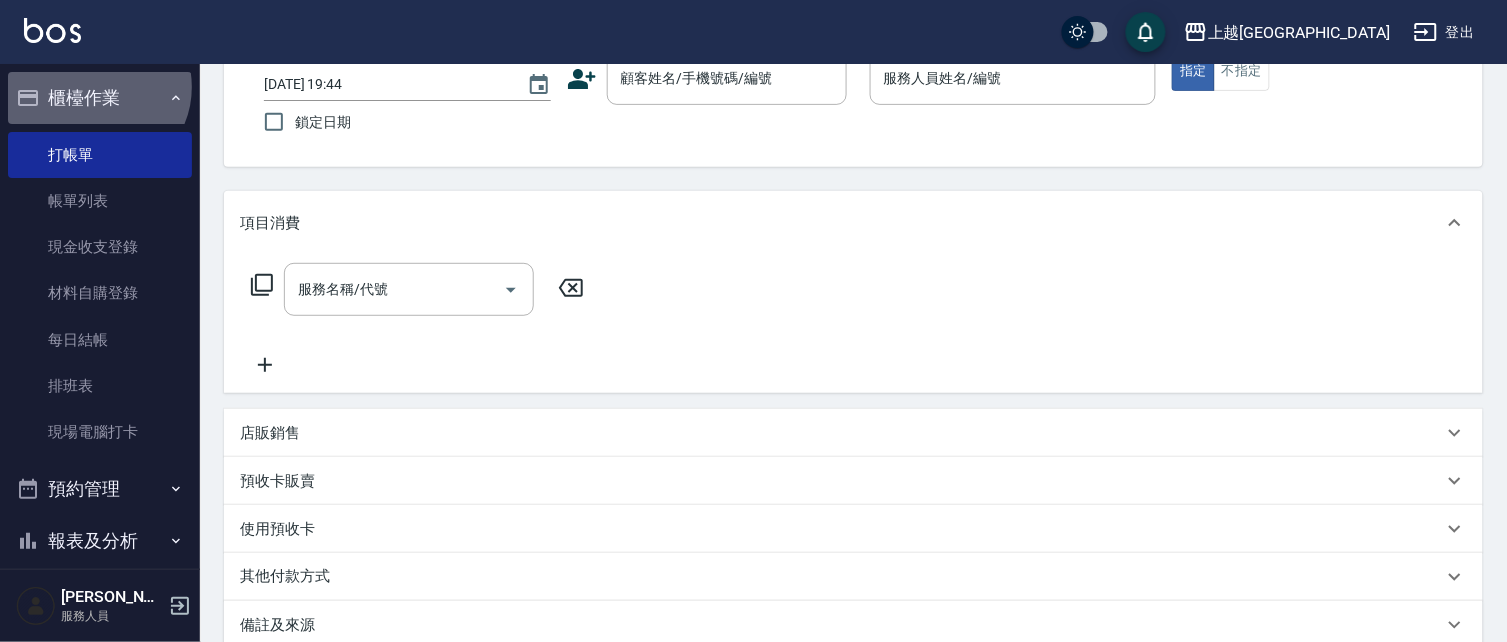 click on "櫃檯作業" at bounding box center (100, 98) 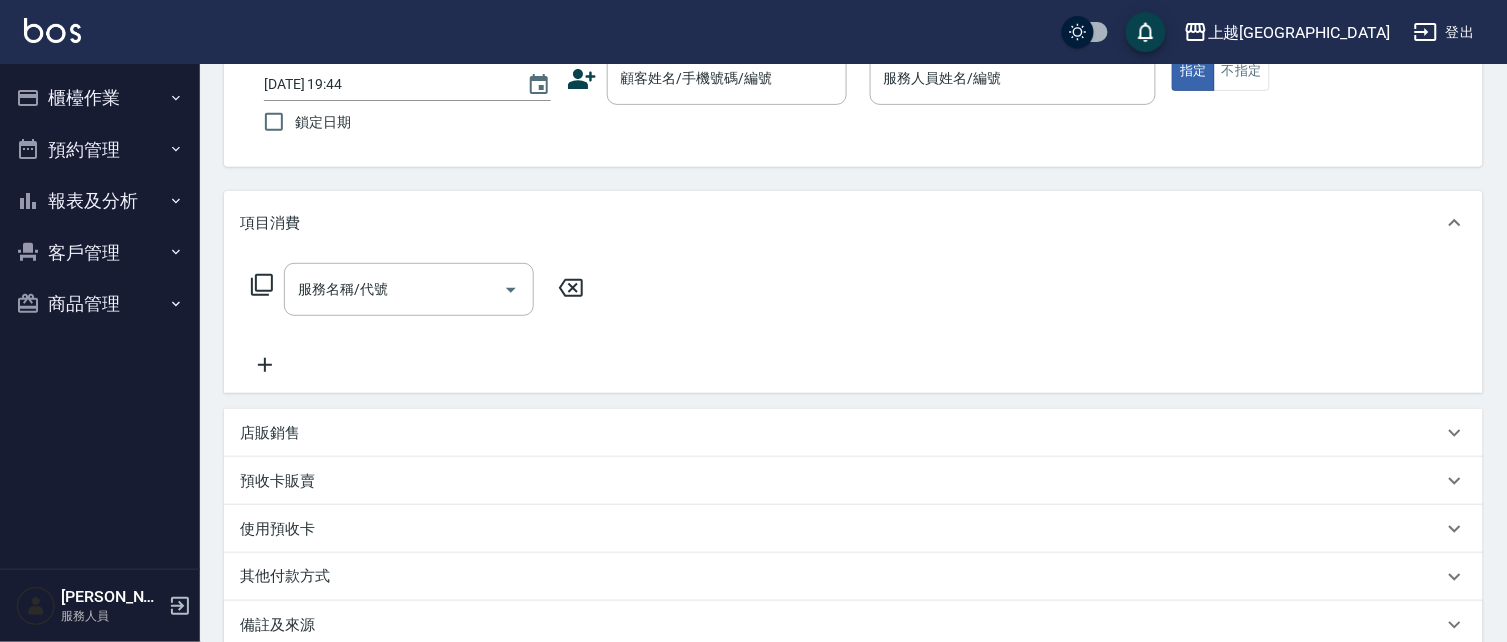 click on "報表及分析" at bounding box center [100, 201] 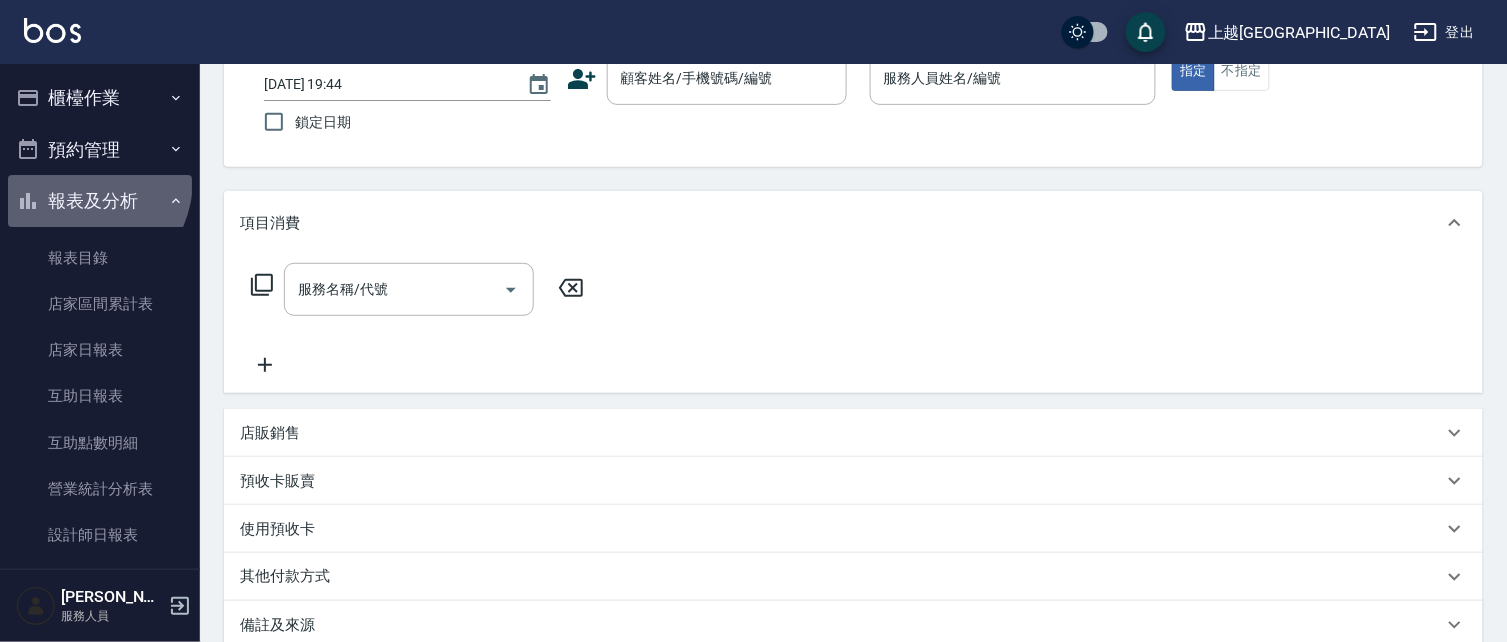 drag, startPoint x: 76, startPoint y: 180, endPoint x: 102, endPoint y: 95, distance: 88.88757 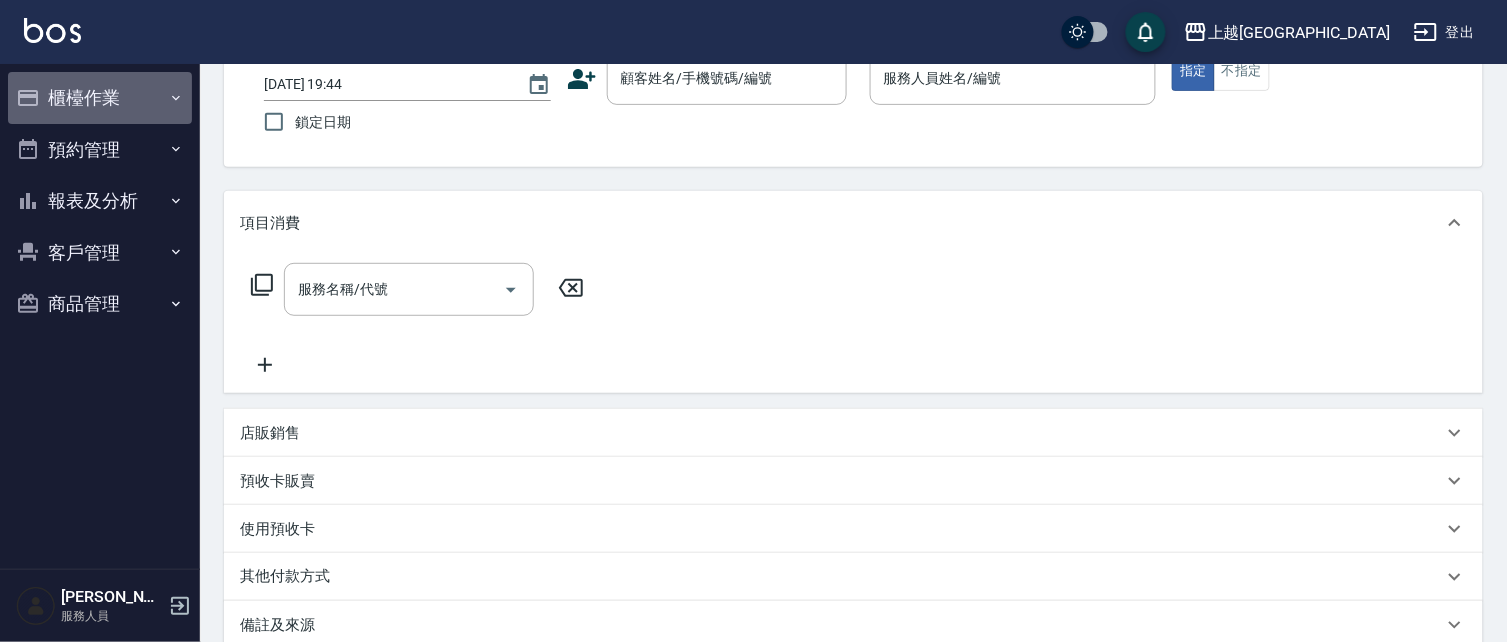 click on "櫃檯作業" at bounding box center (100, 98) 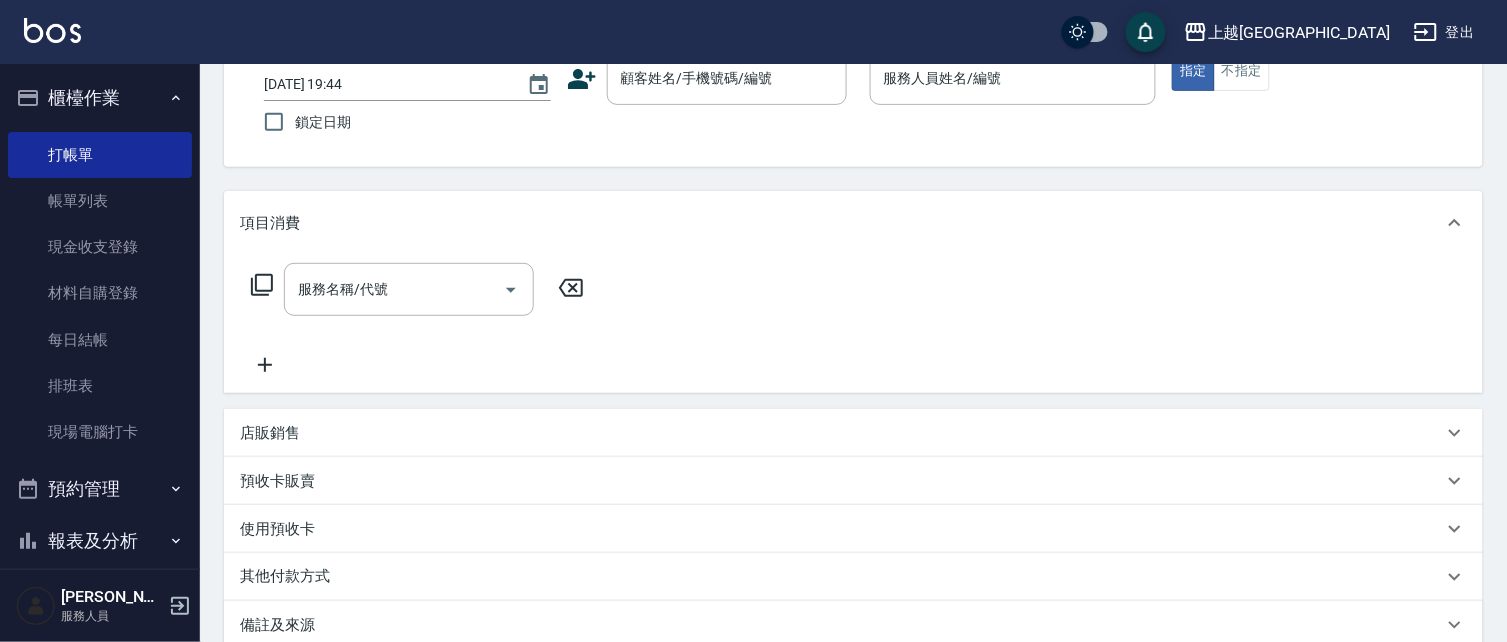click on "櫃檯作業" at bounding box center [100, 98] 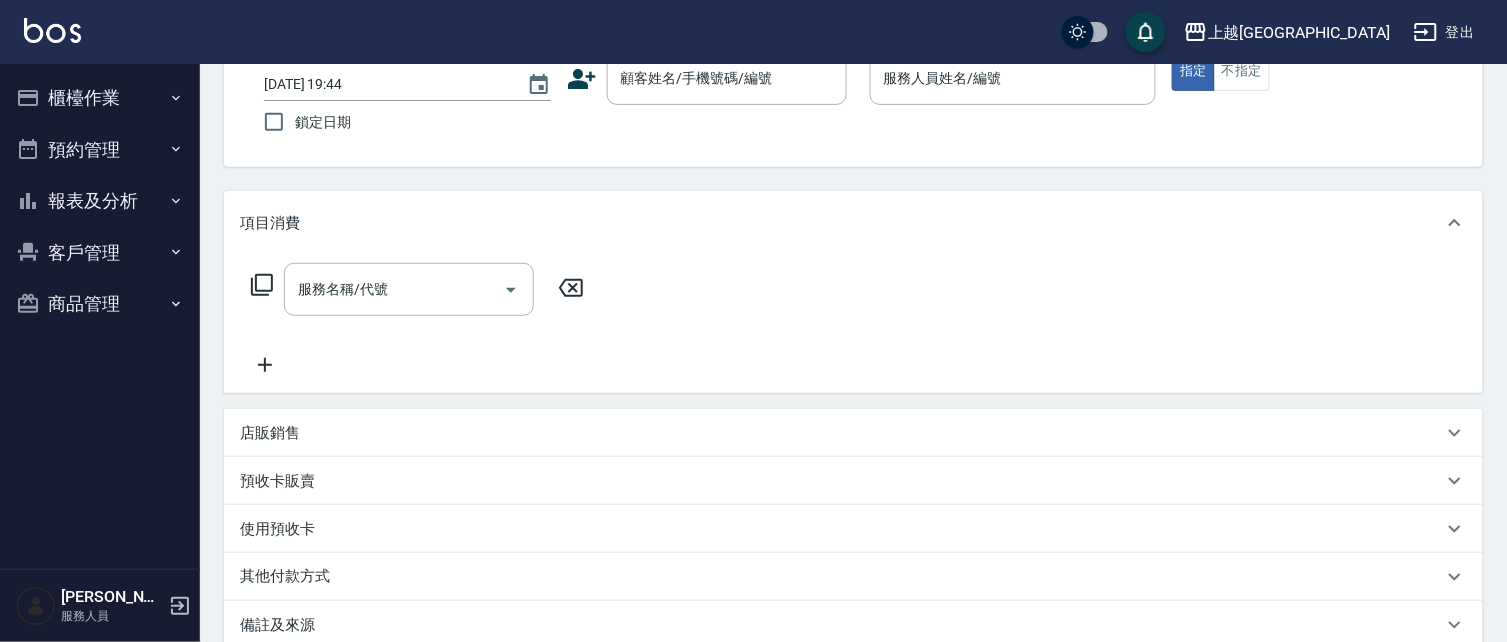 click on "客戶管理" at bounding box center [100, 253] 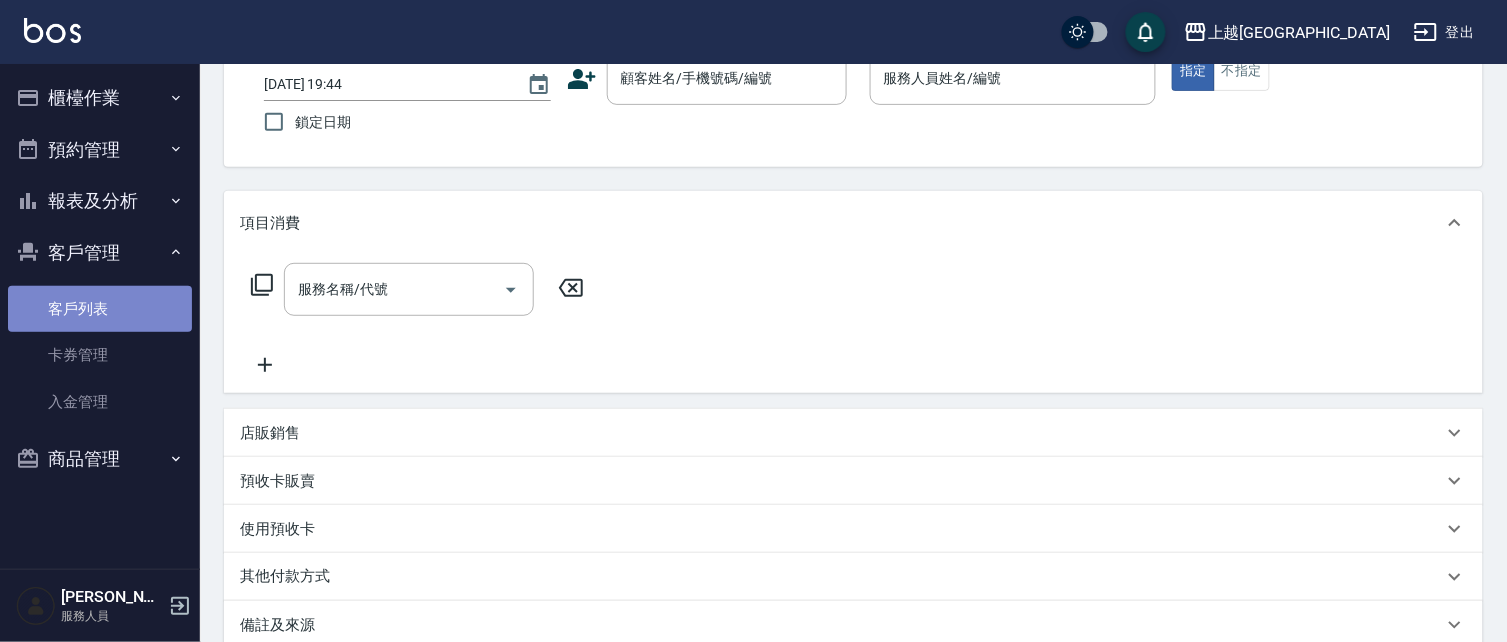 drag, startPoint x: 77, startPoint y: 308, endPoint x: 158, endPoint y: 302, distance: 81.22192 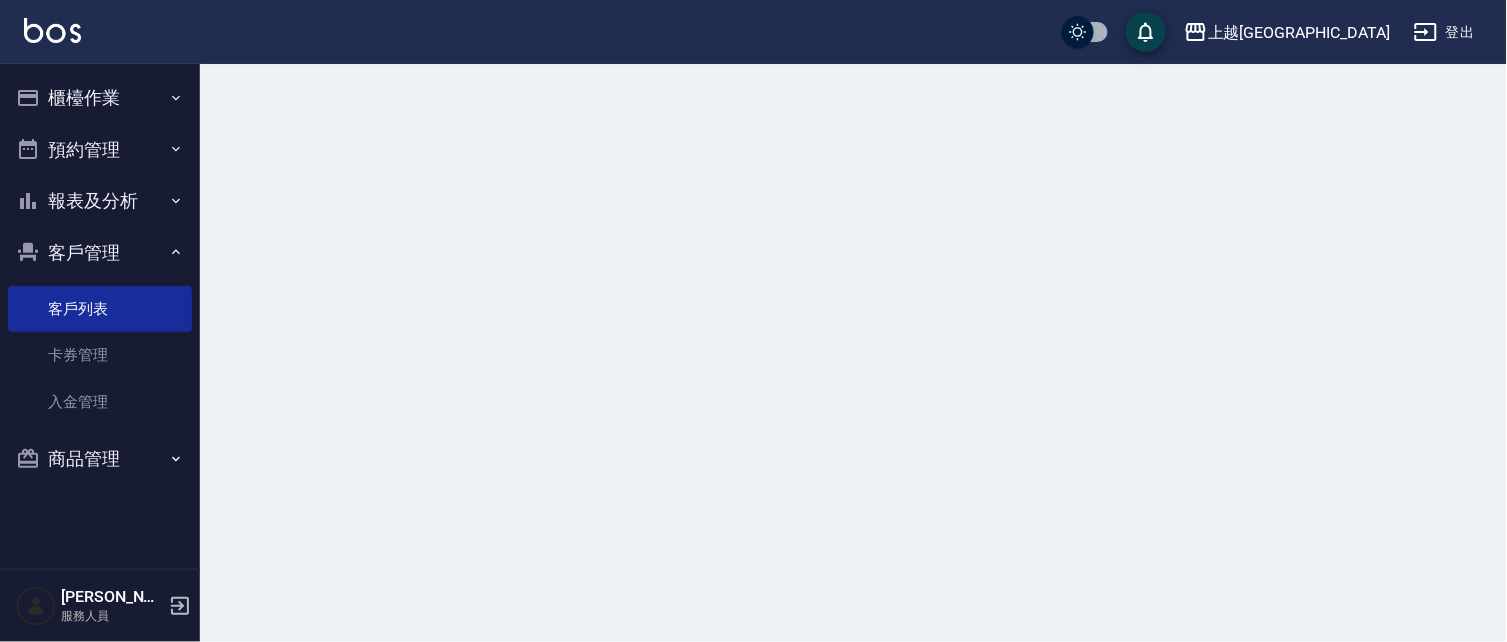 scroll, scrollTop: 0, scrollLeft: 0, axis: both 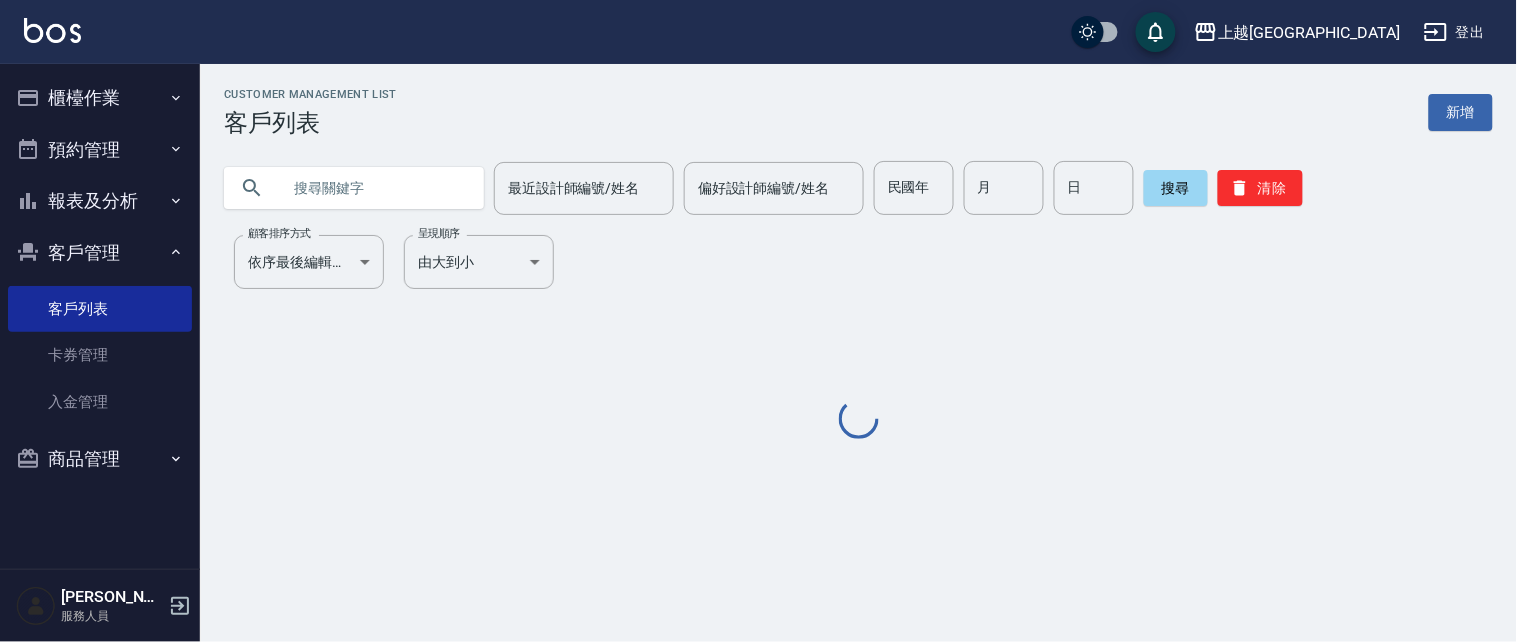 drag, startPoint x: 373, startPoint y: 201, endPoint x: 366, endPoint y: 191, distance: 12.206555 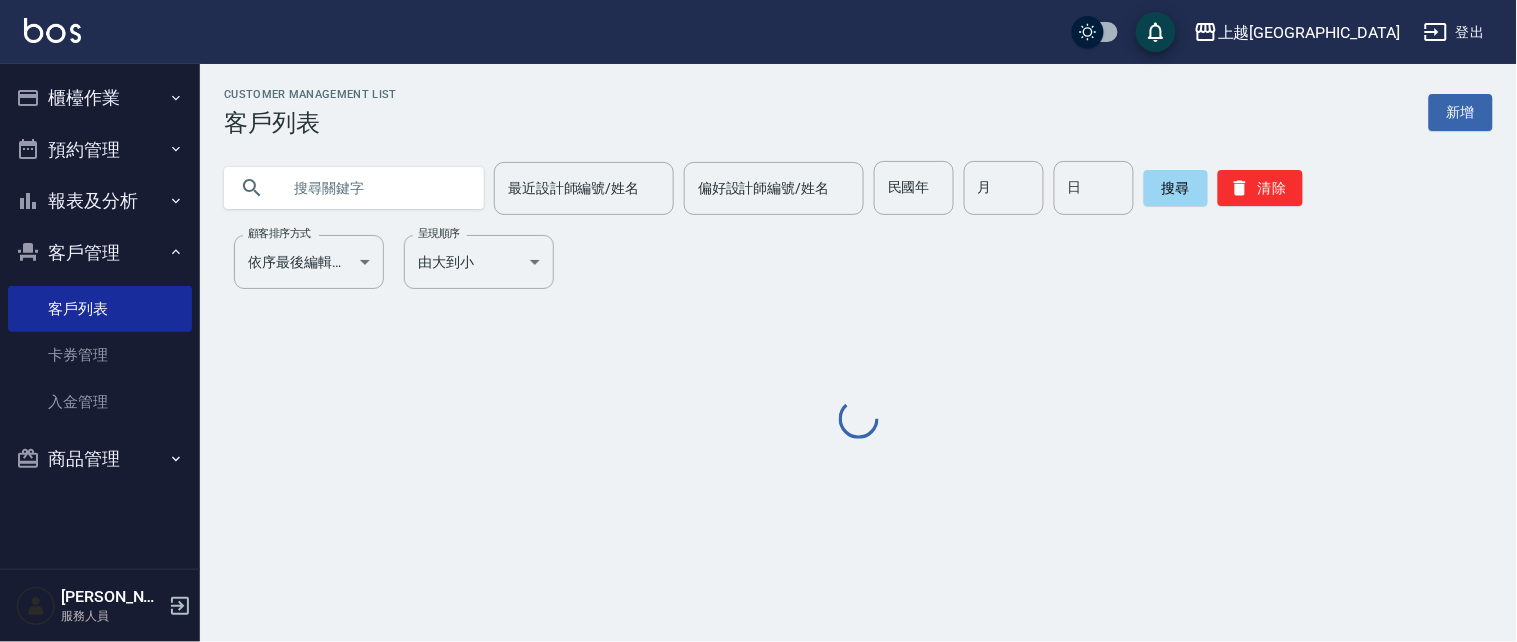 click at bounding box center [374, 188] 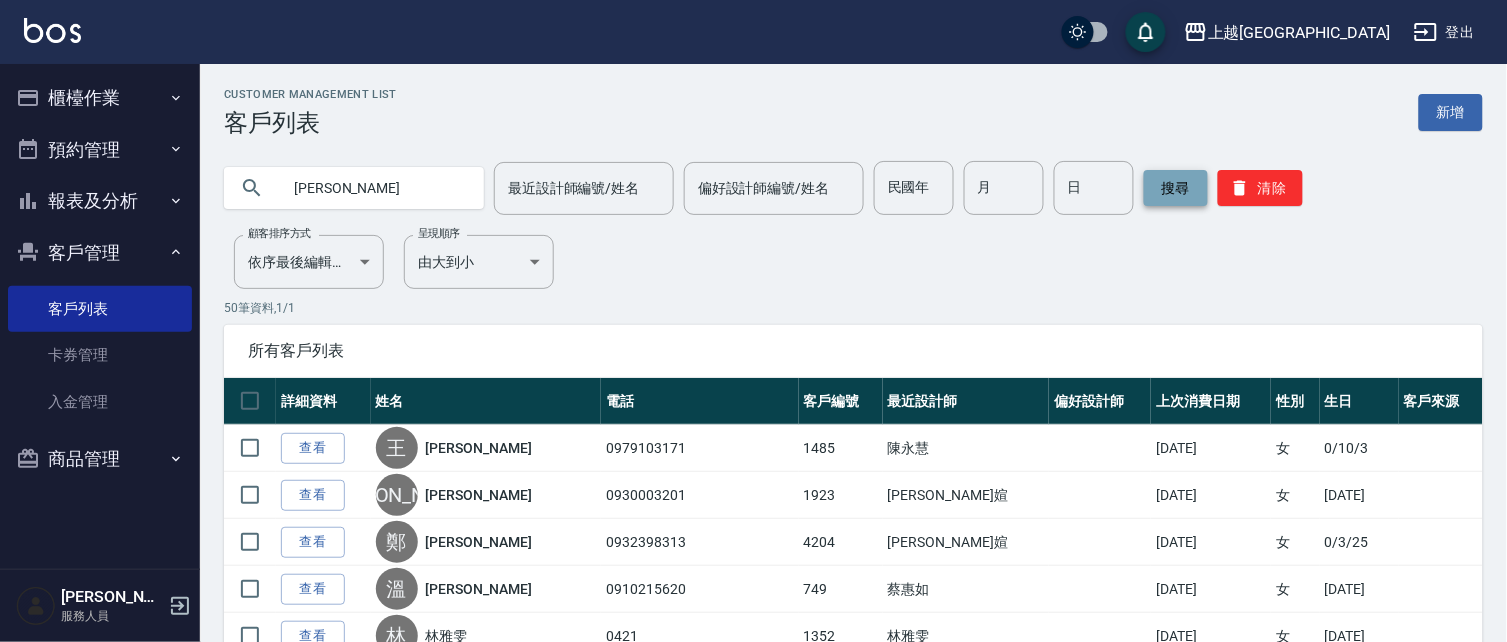 type on "[PERSON_NAME]" 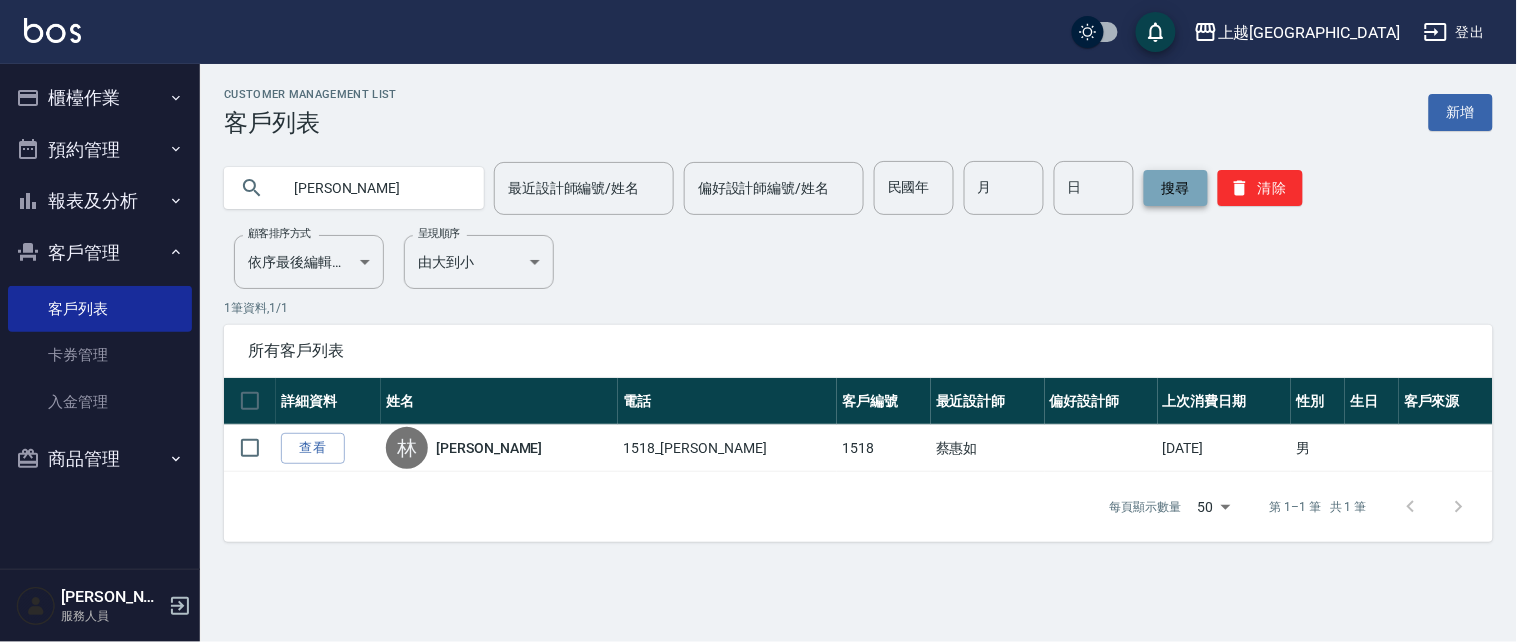type 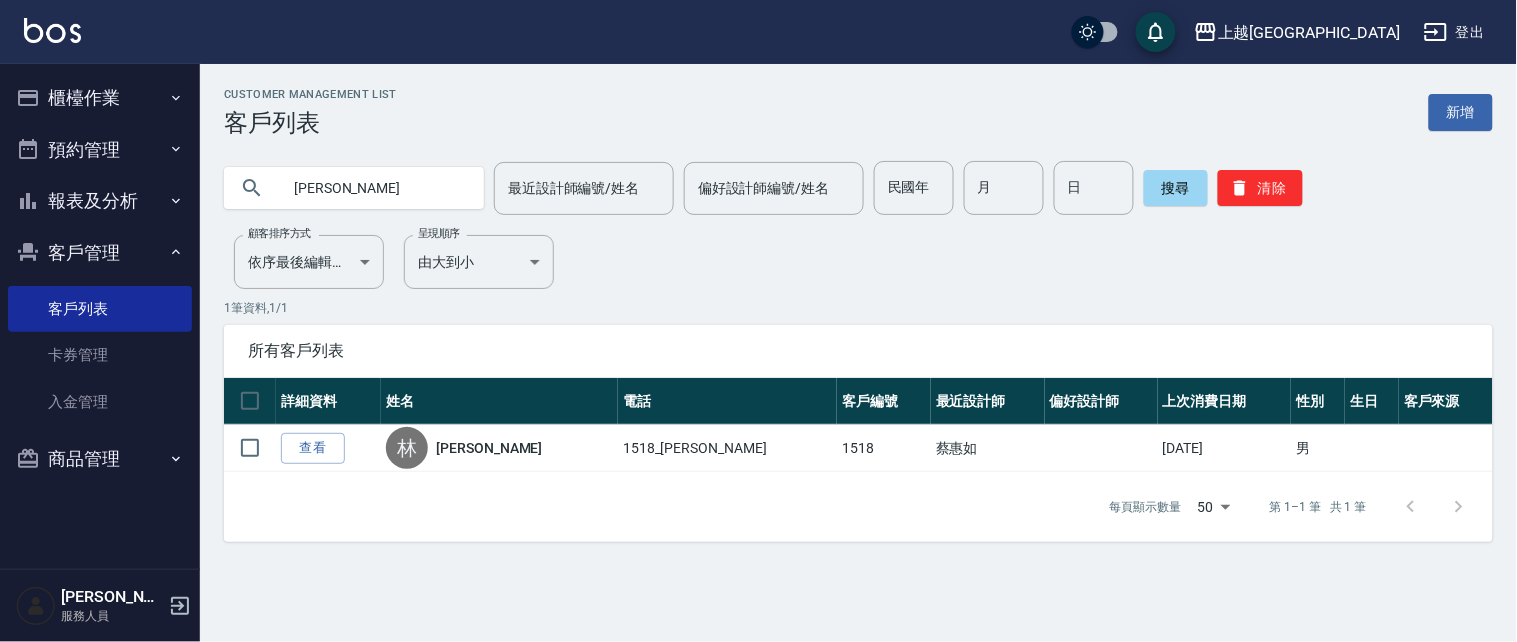 drag, startPoint x: 355, startPoint y: 193, endPoint x: 0, endPoint y: 11, distance: 398.93484 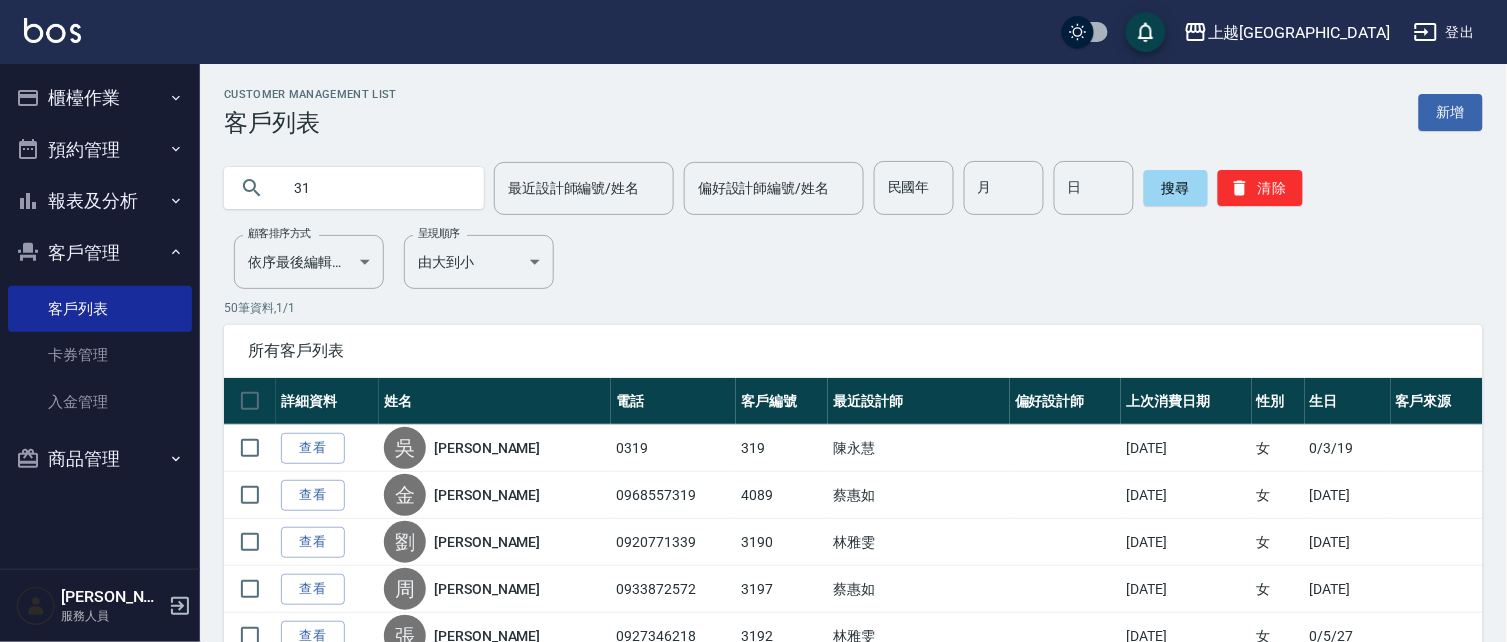 type on "3" 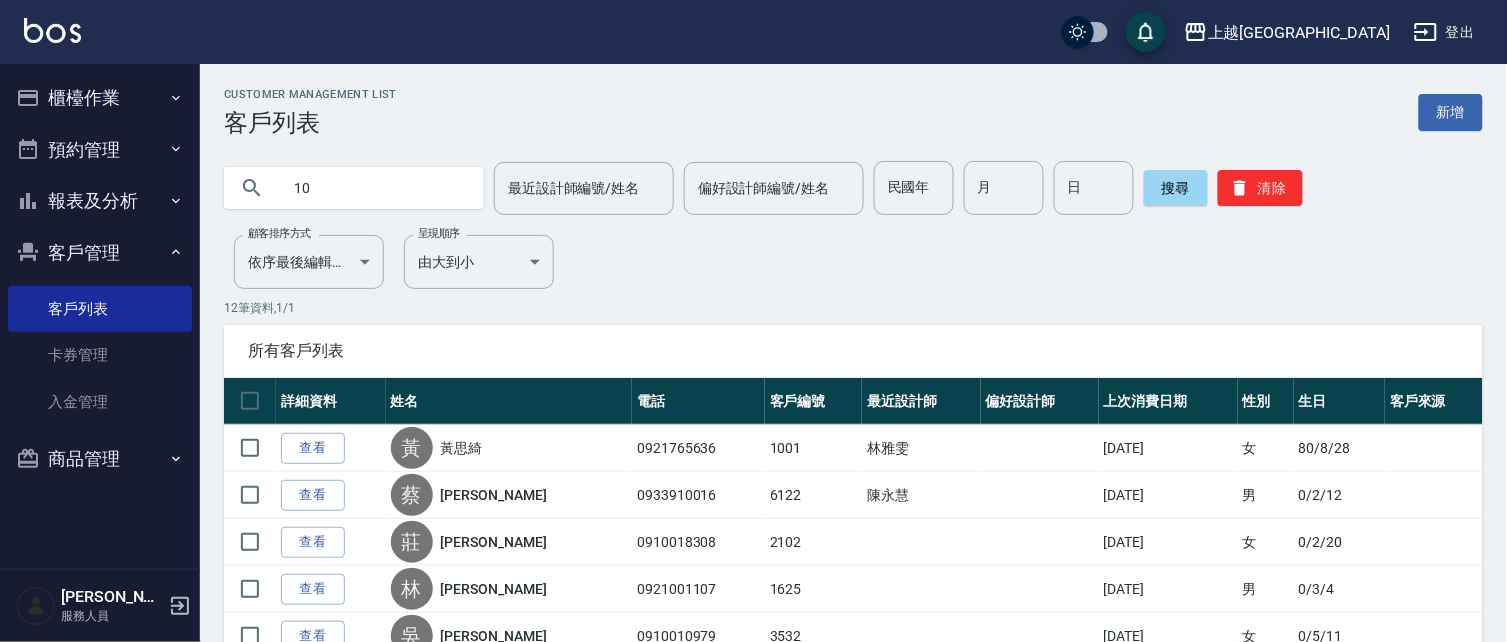 type on "1" 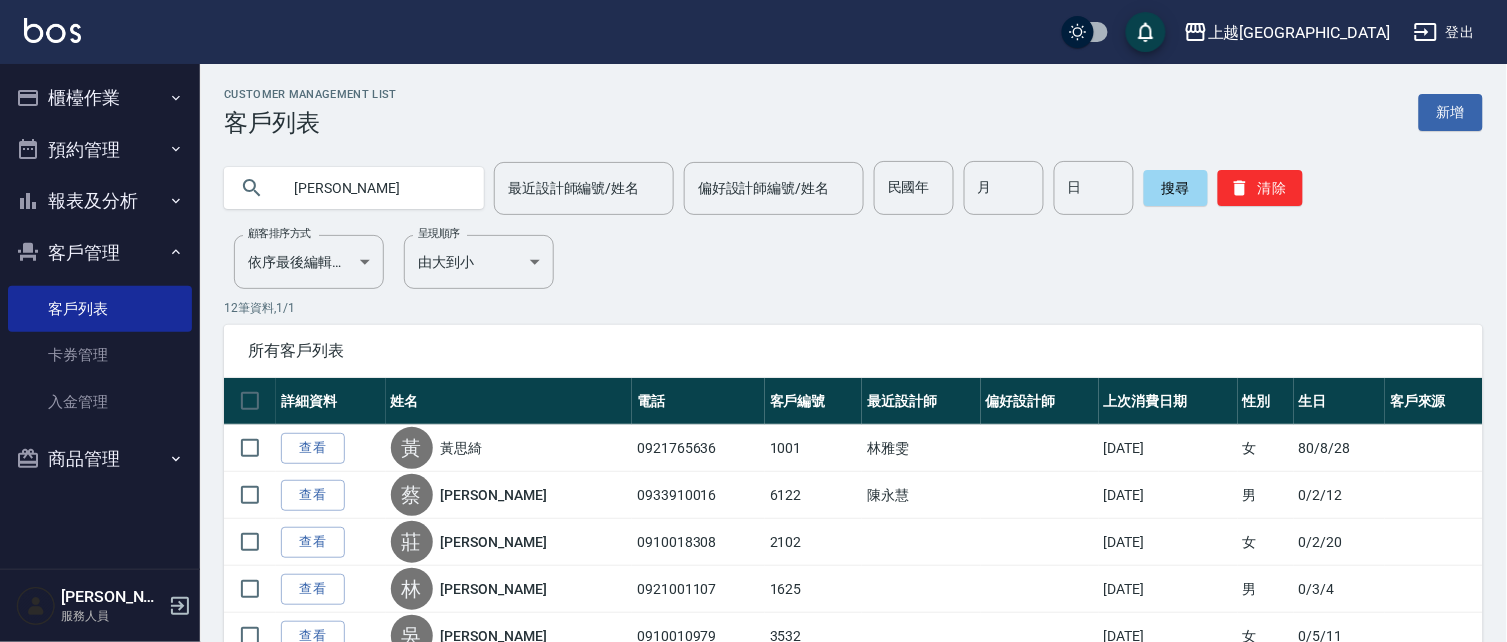 type on "[PERSON_NAME]" 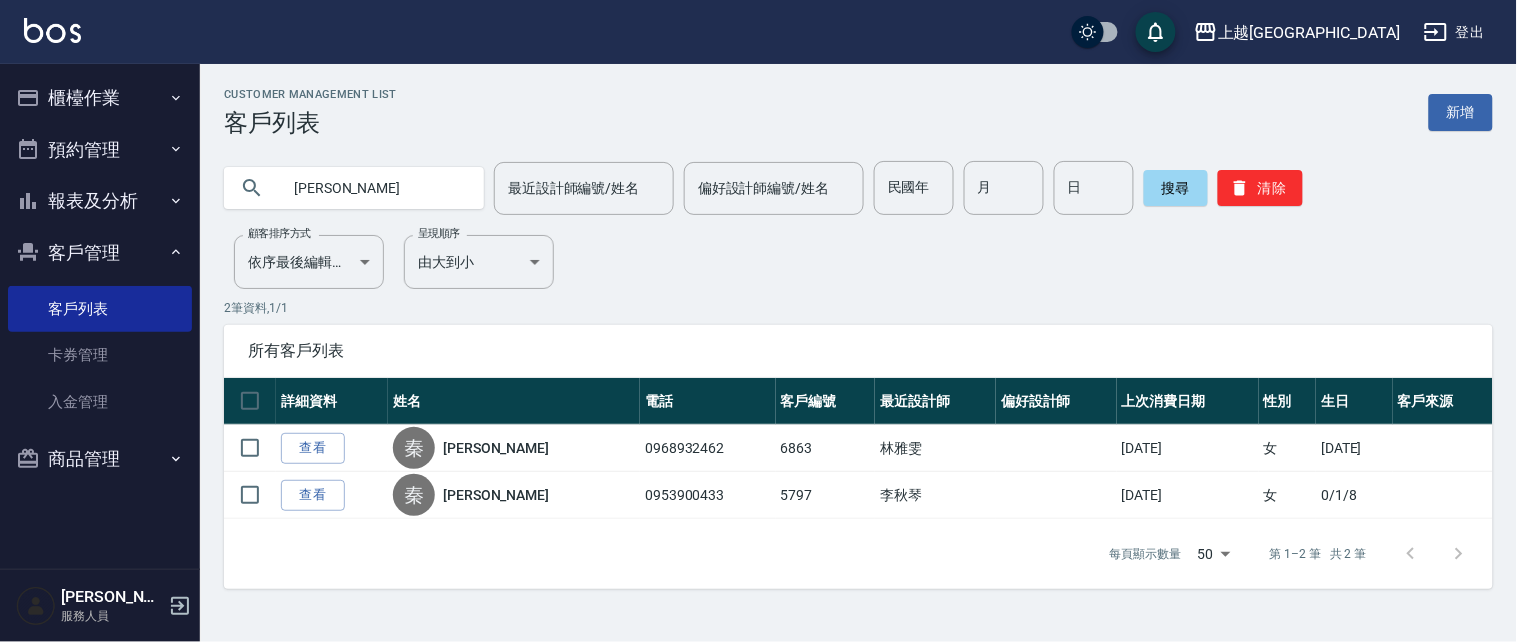 click on "櫃檯作業" at bounding box center (100, 98) 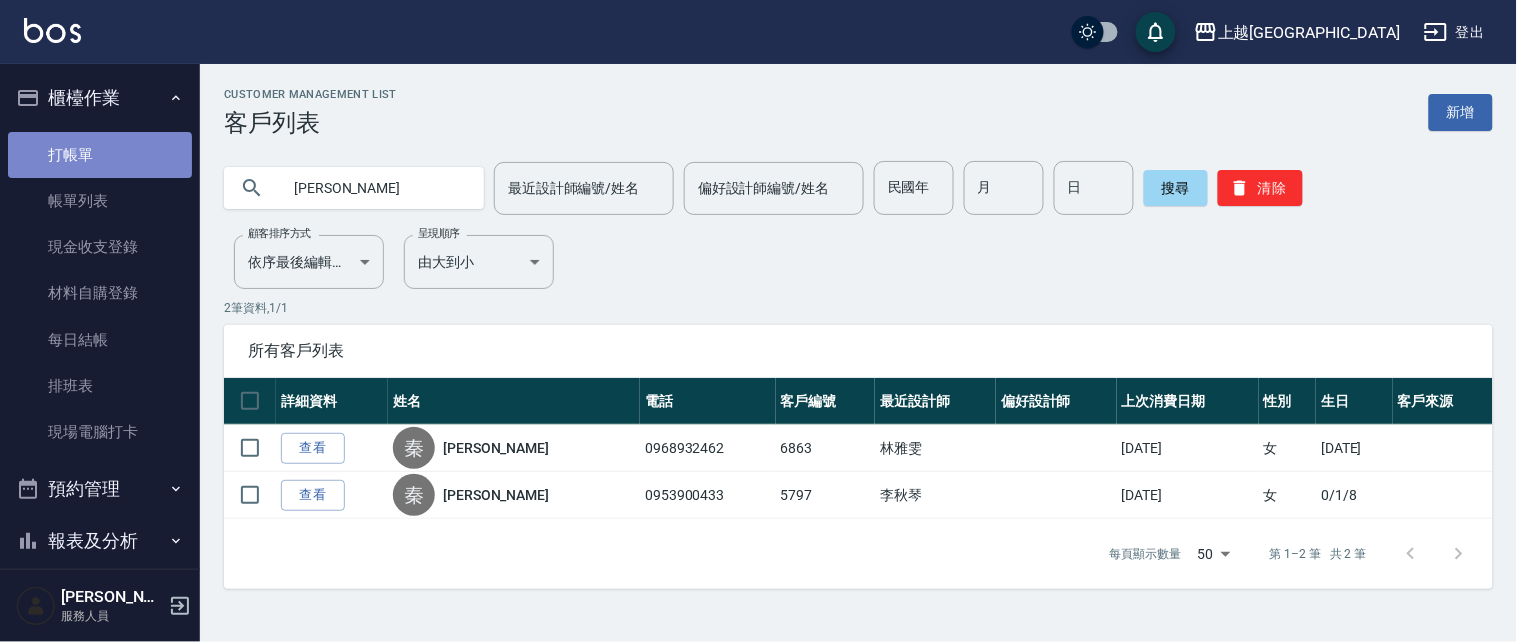 drag, startPoint x: 118, startPoint y: 157, endPoint x: 170, endPoint y: 157, distance: 52 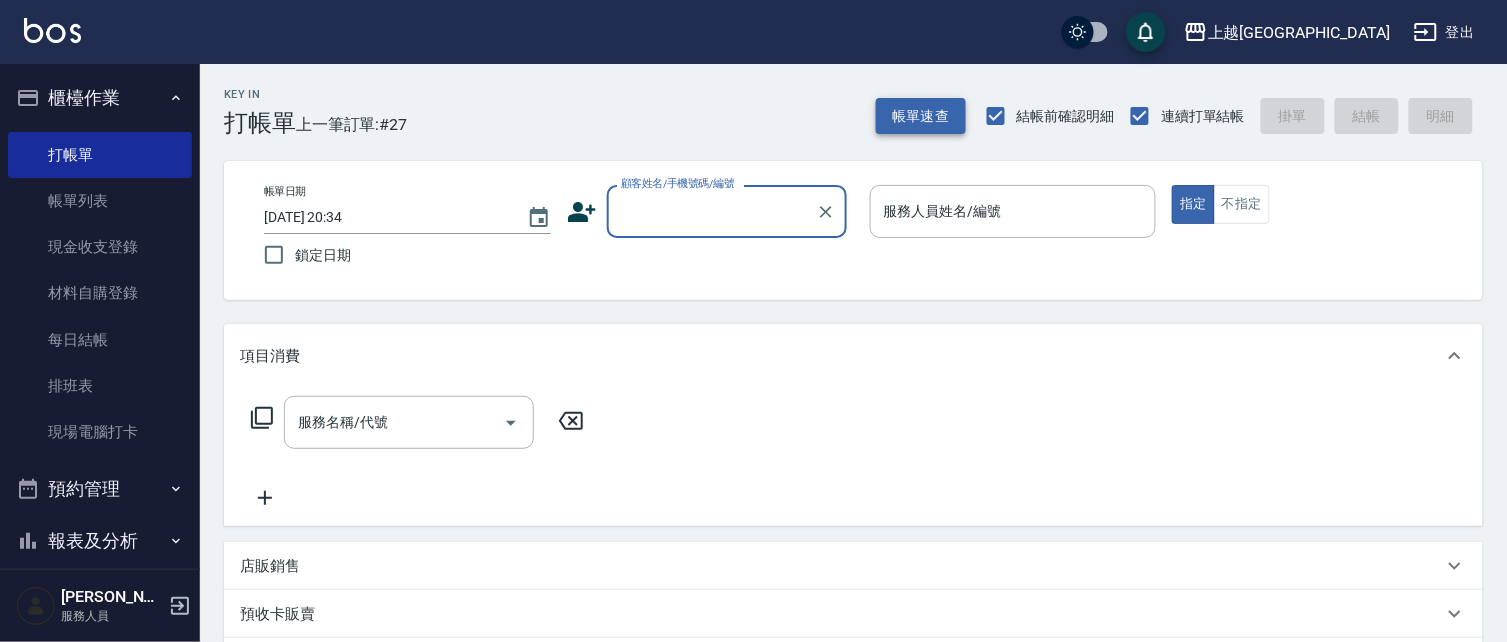 click on "帳單速查" at bounding box center [921, 116] 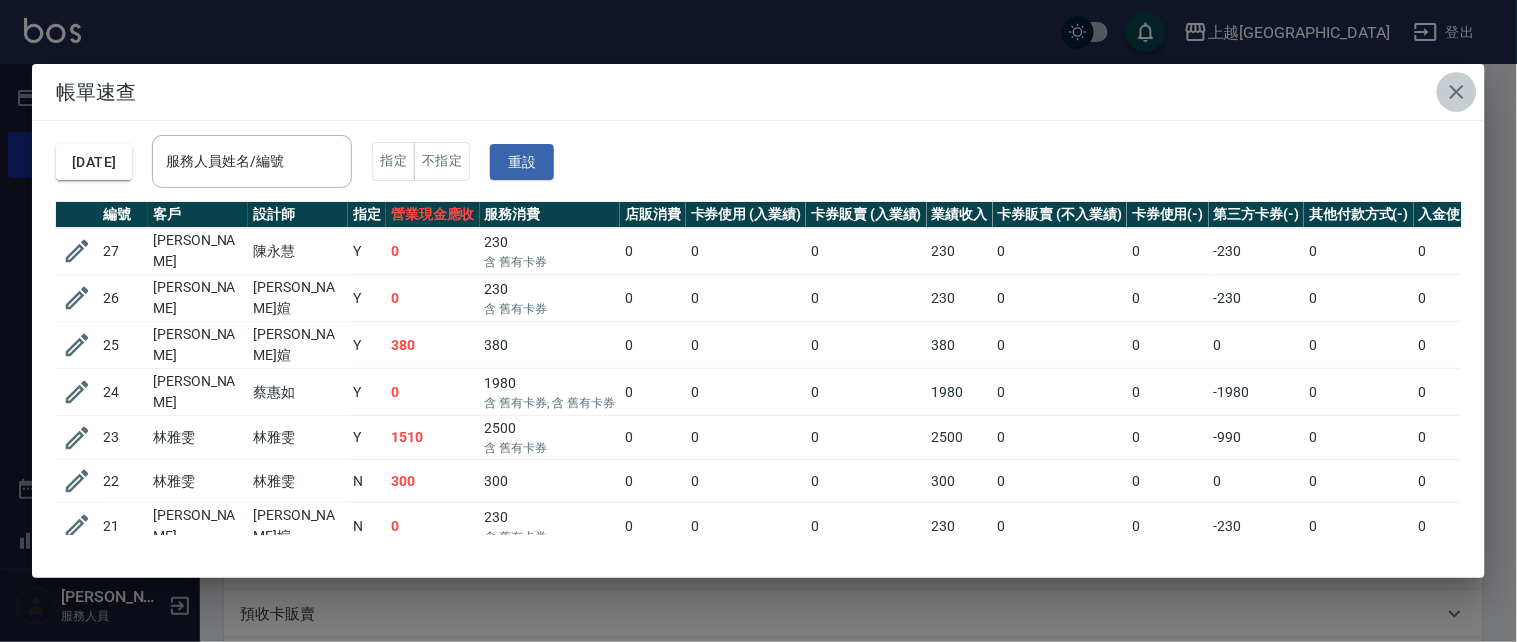 click 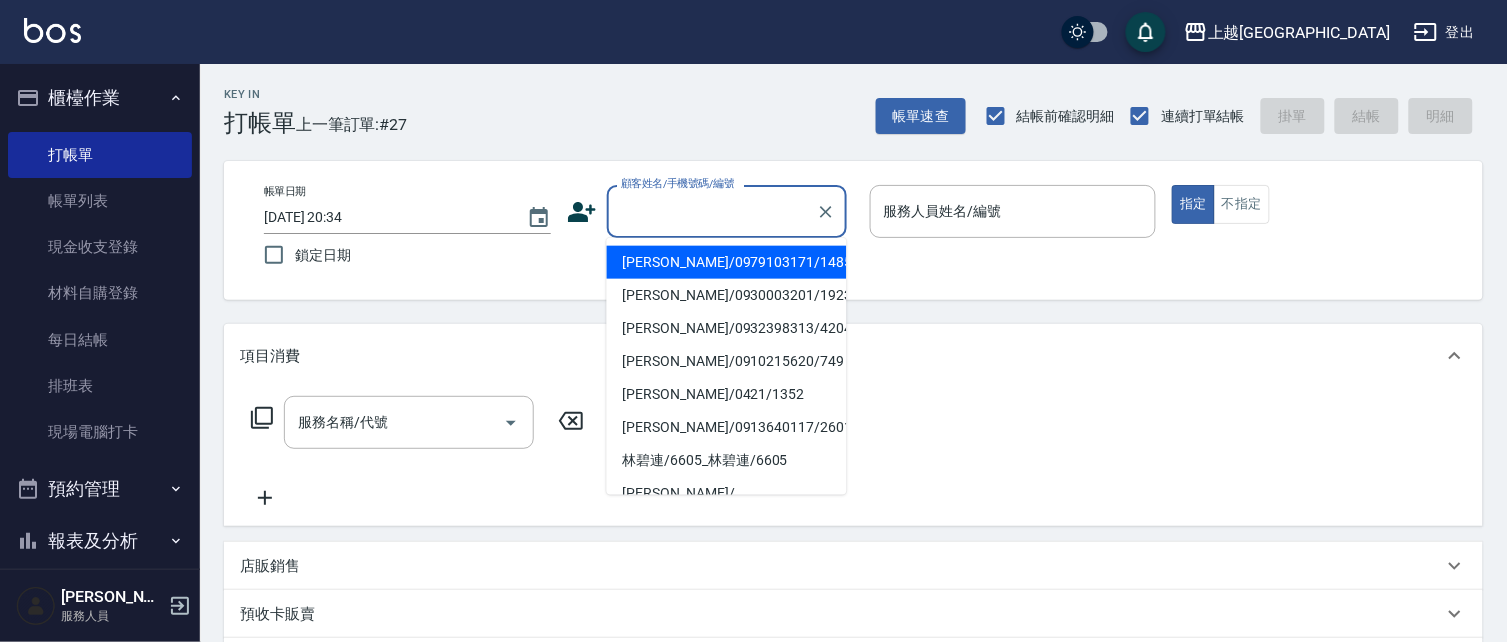 click on "顧客姓名/手機號碼/編號" at bounding box center (712, 211) 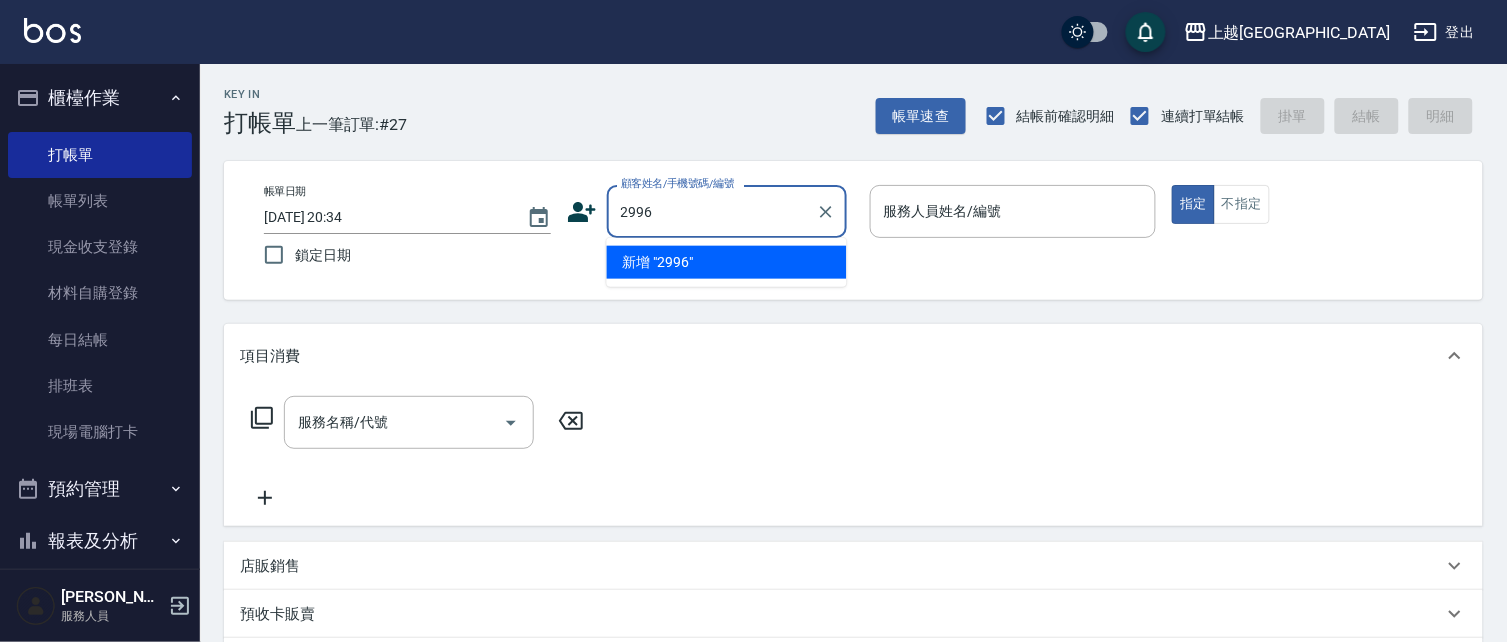 type on "2996" 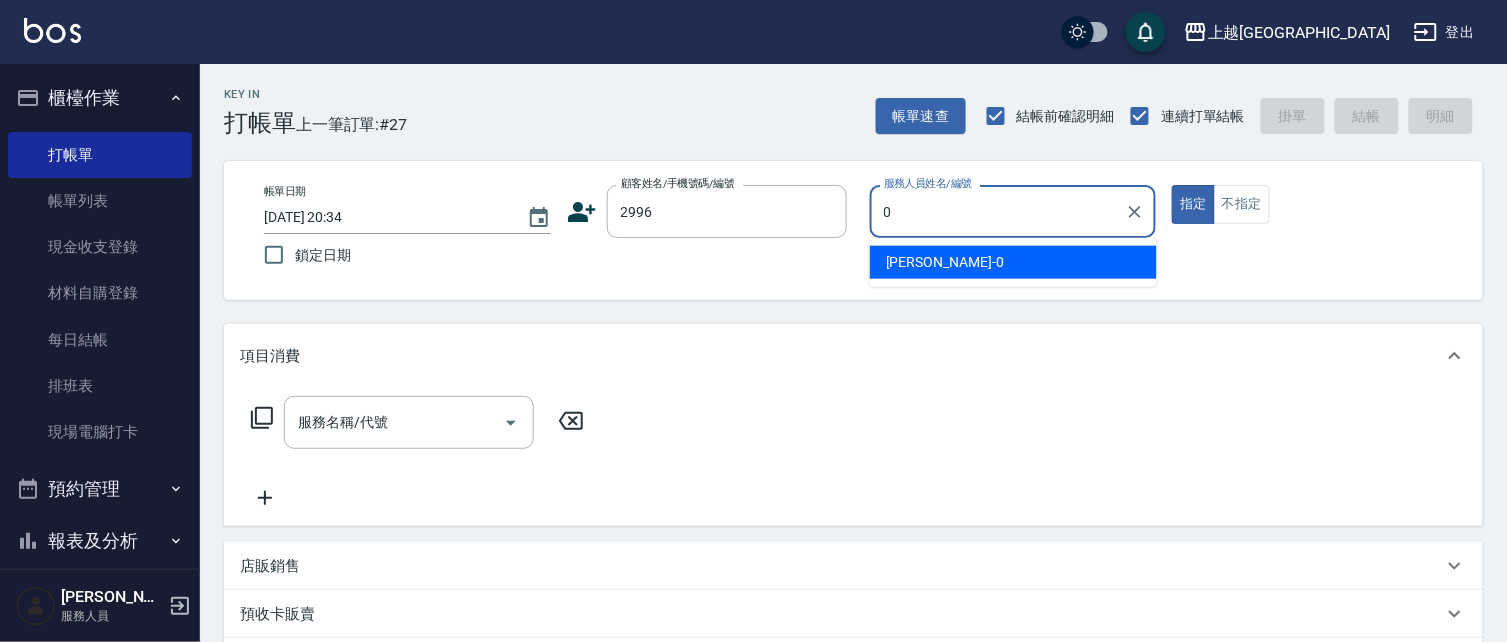 type on "04" 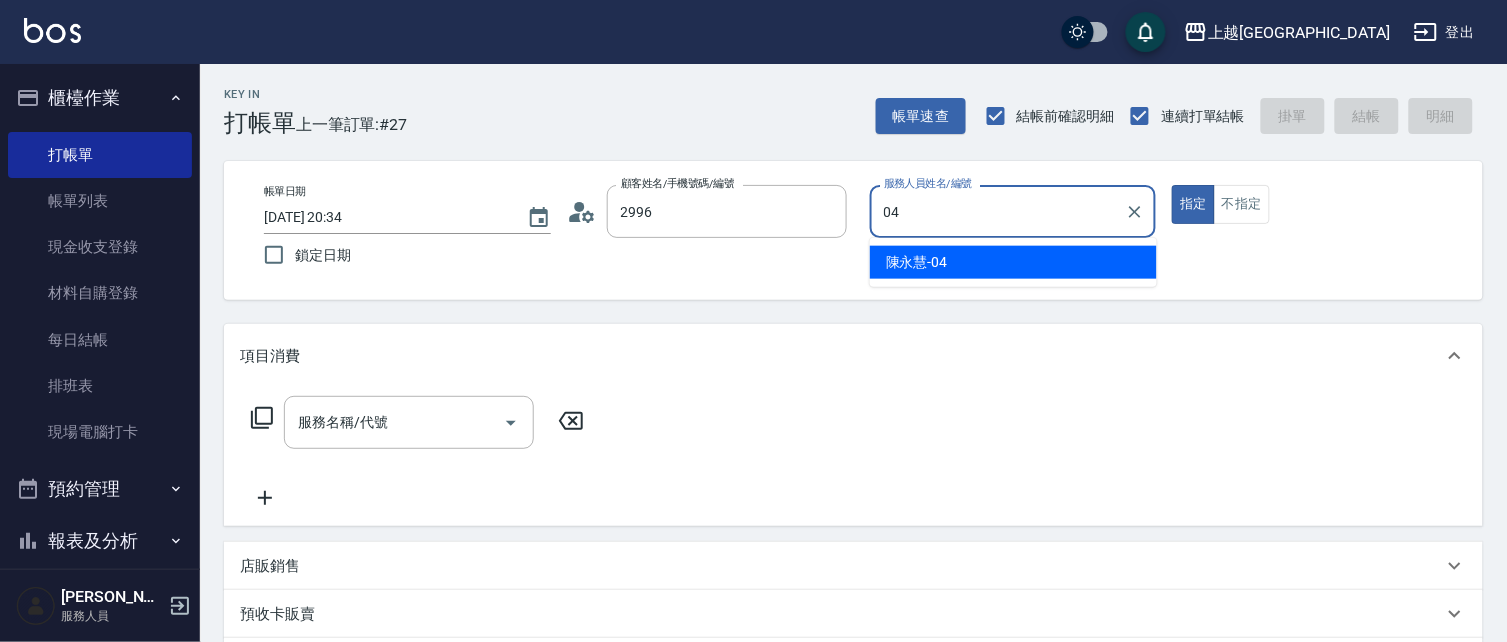 type on "[PERSON_NAME]/0913258519/2996" 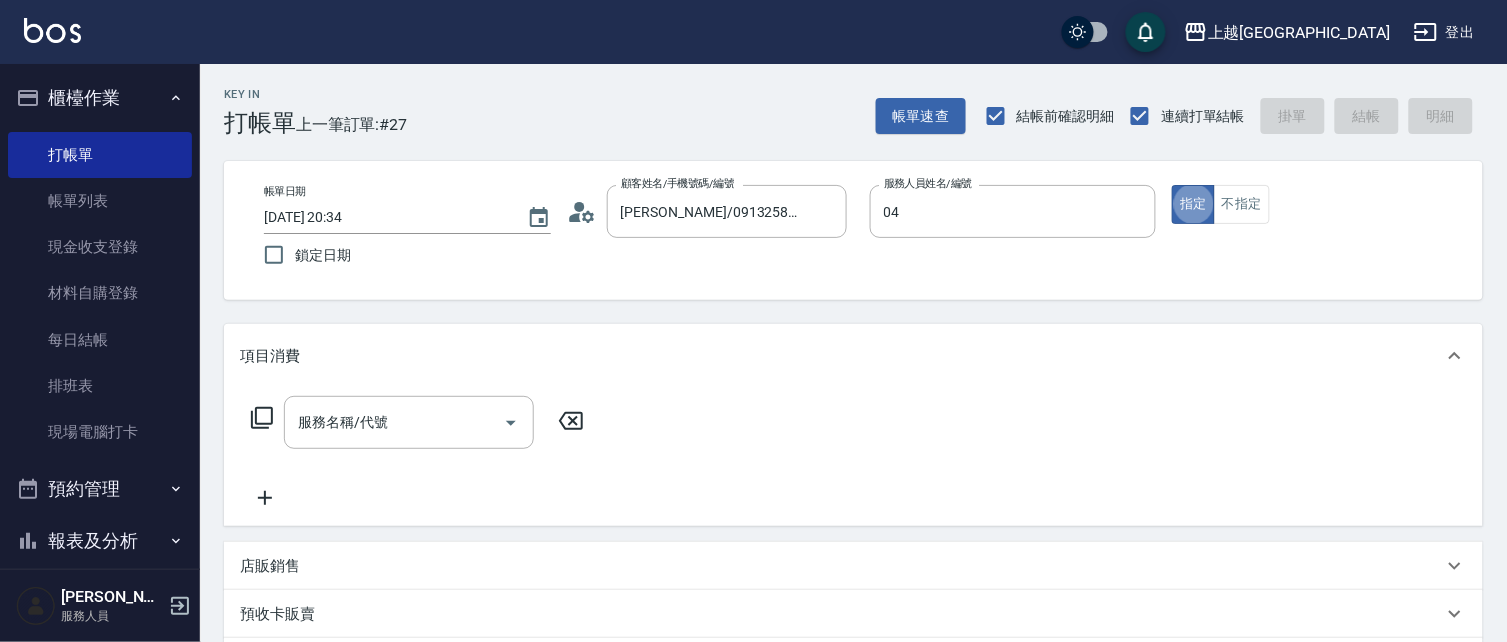 type on "[PERSON_NAME]-04" 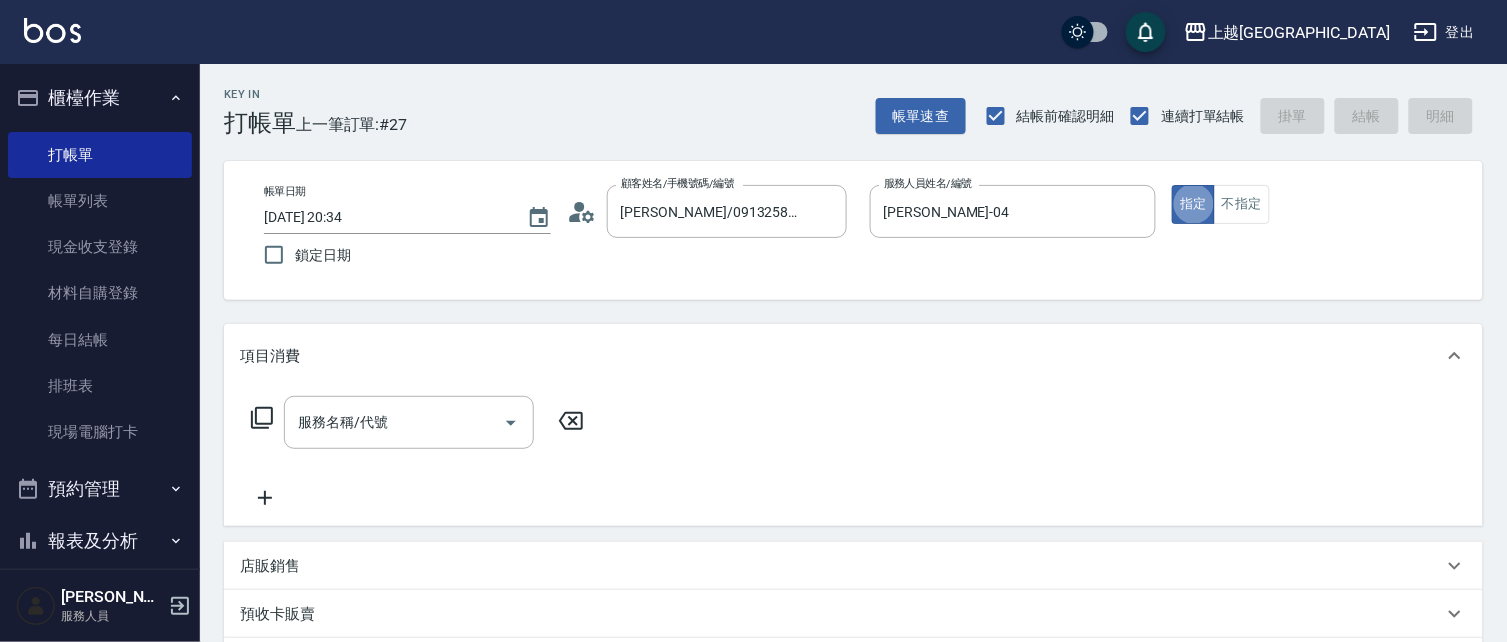 type on "true" 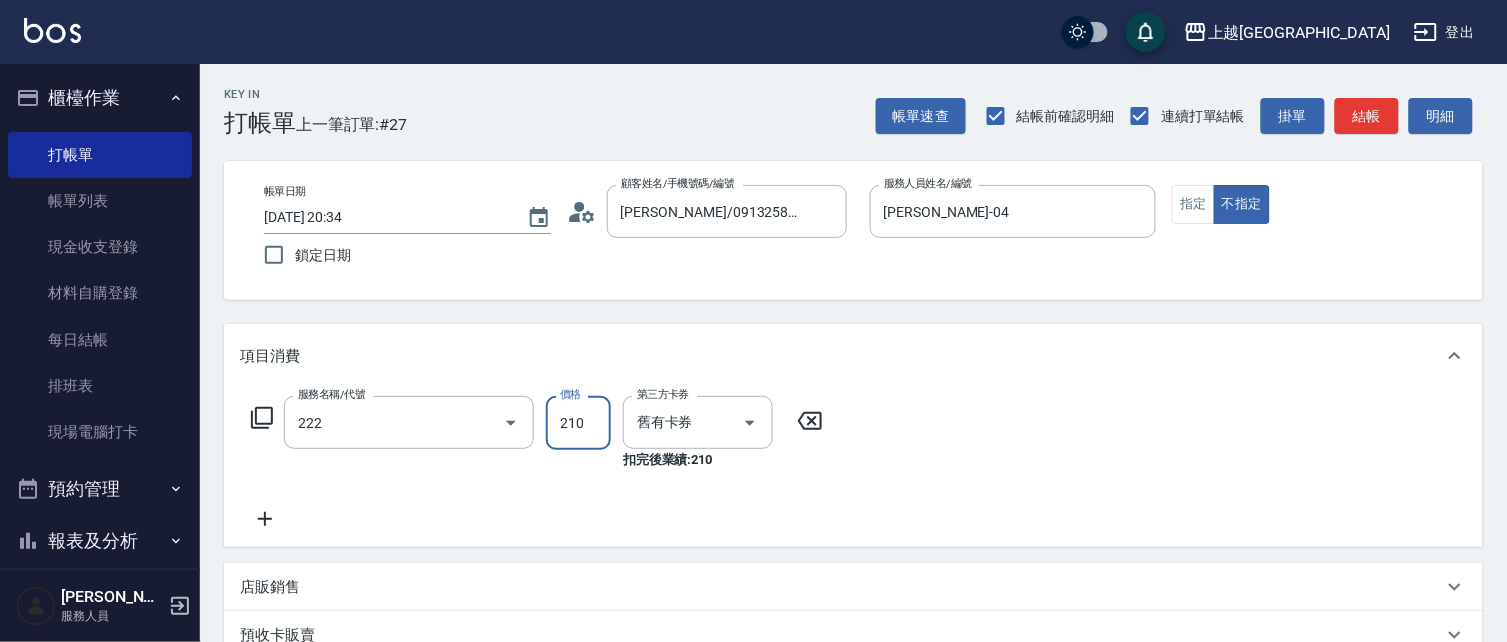 type on "洗髮卡券[210](222)" 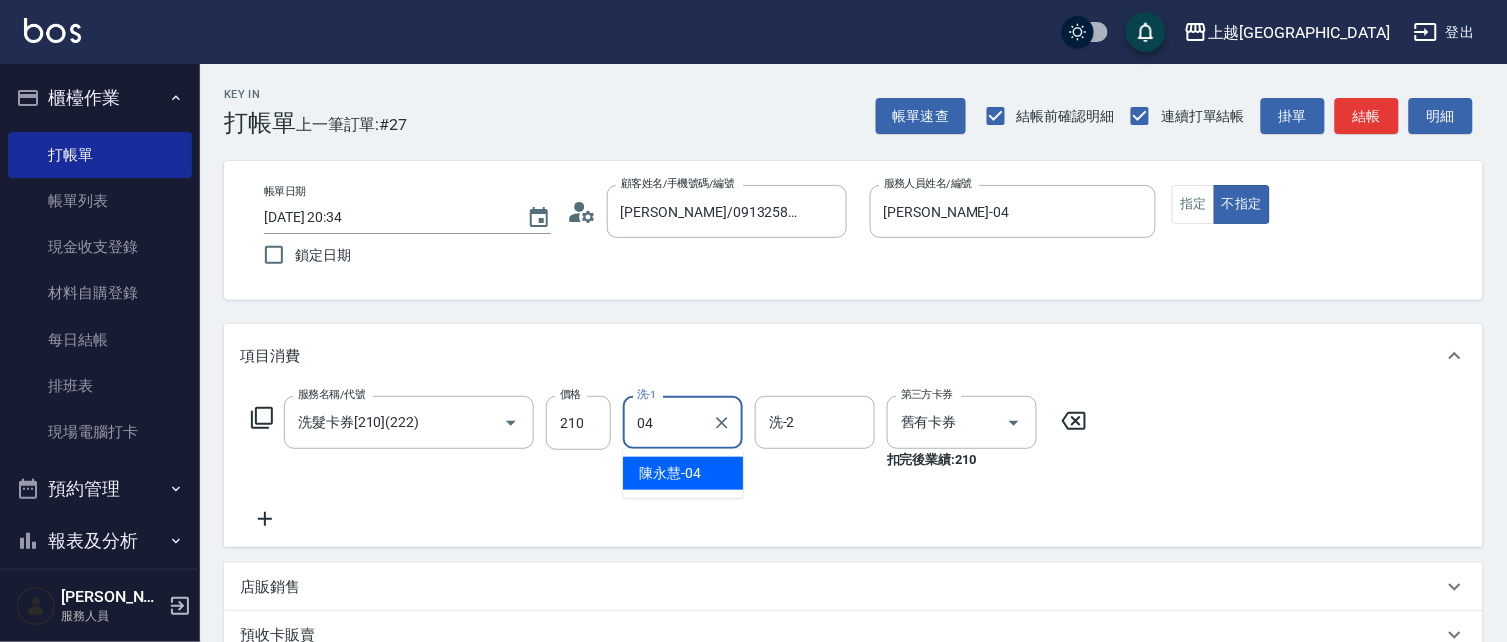 type on "[PERSON_NAME]-04" 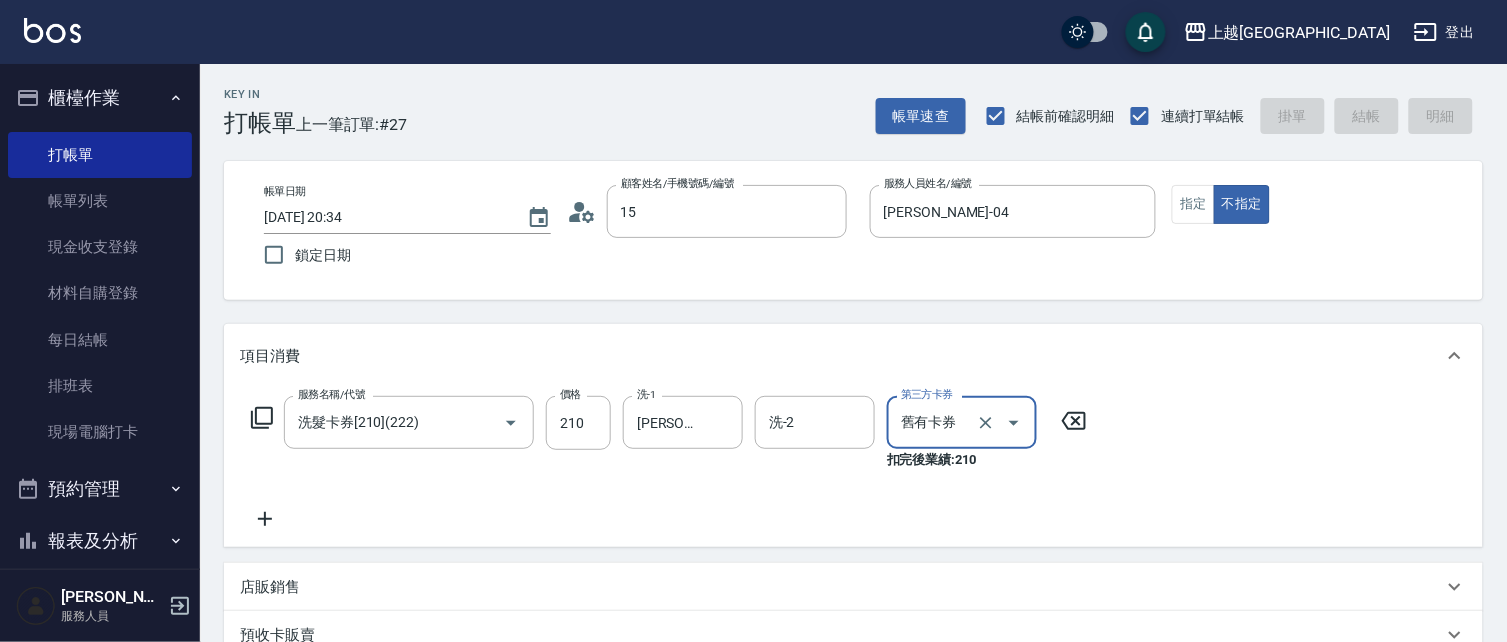 type on "151" 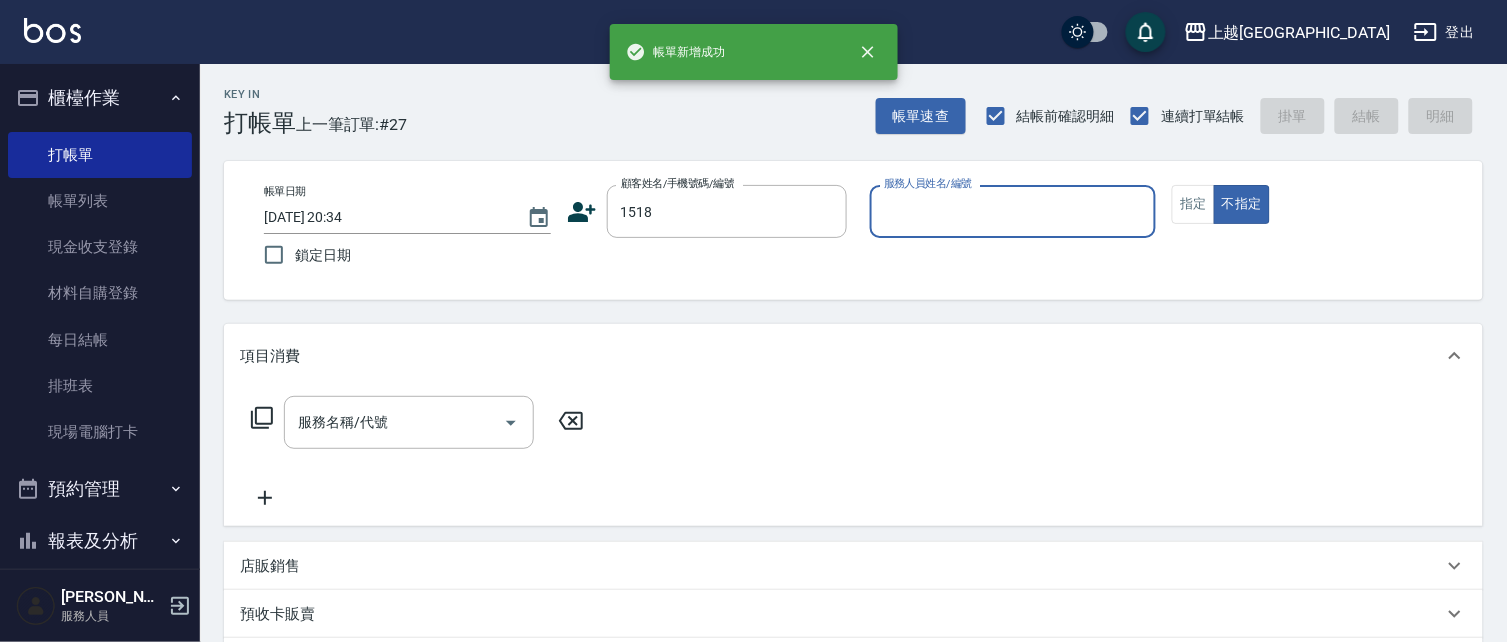 type on "1518" 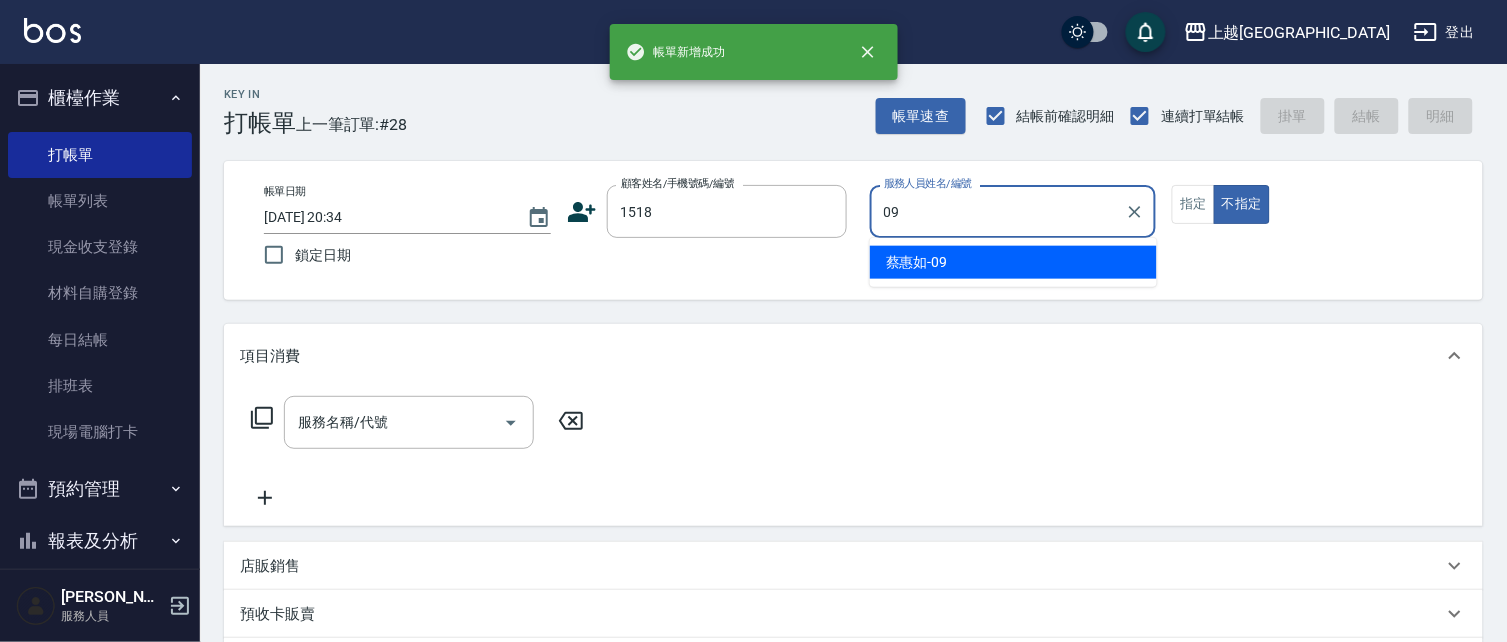 type on "[PERSON_NAME]-09" 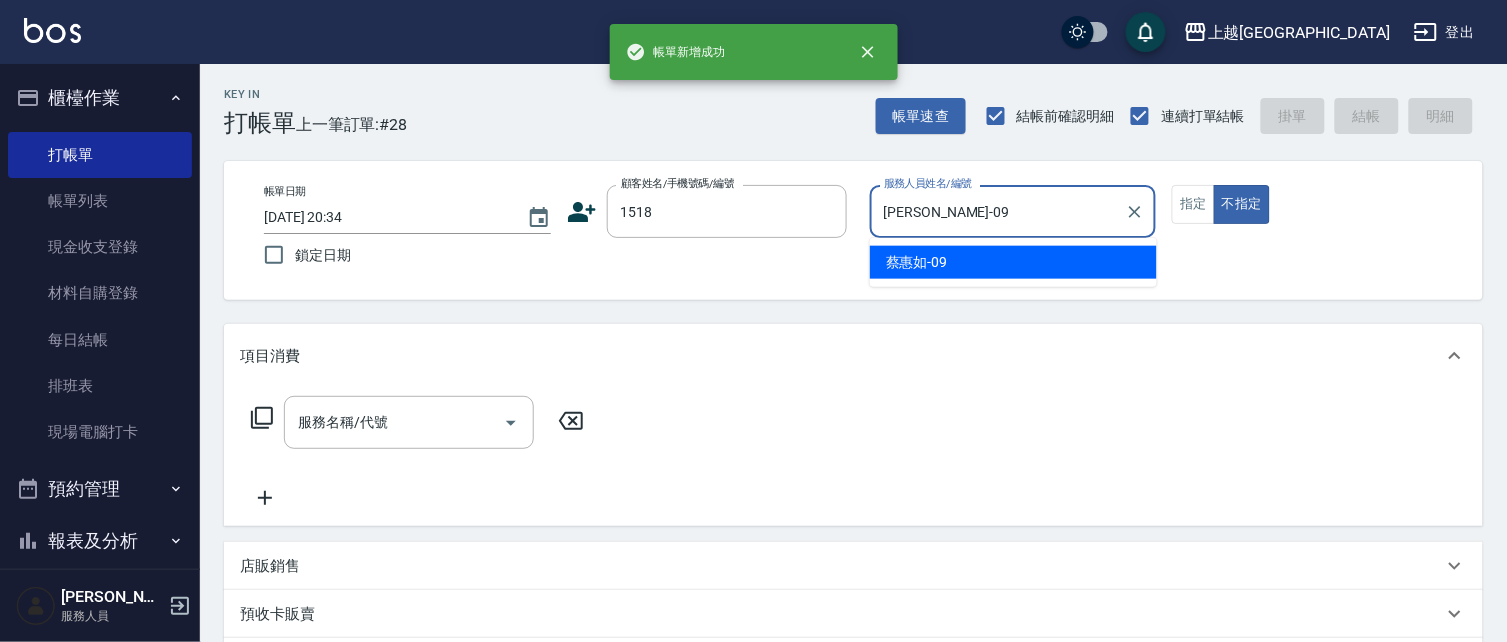 type on "false" 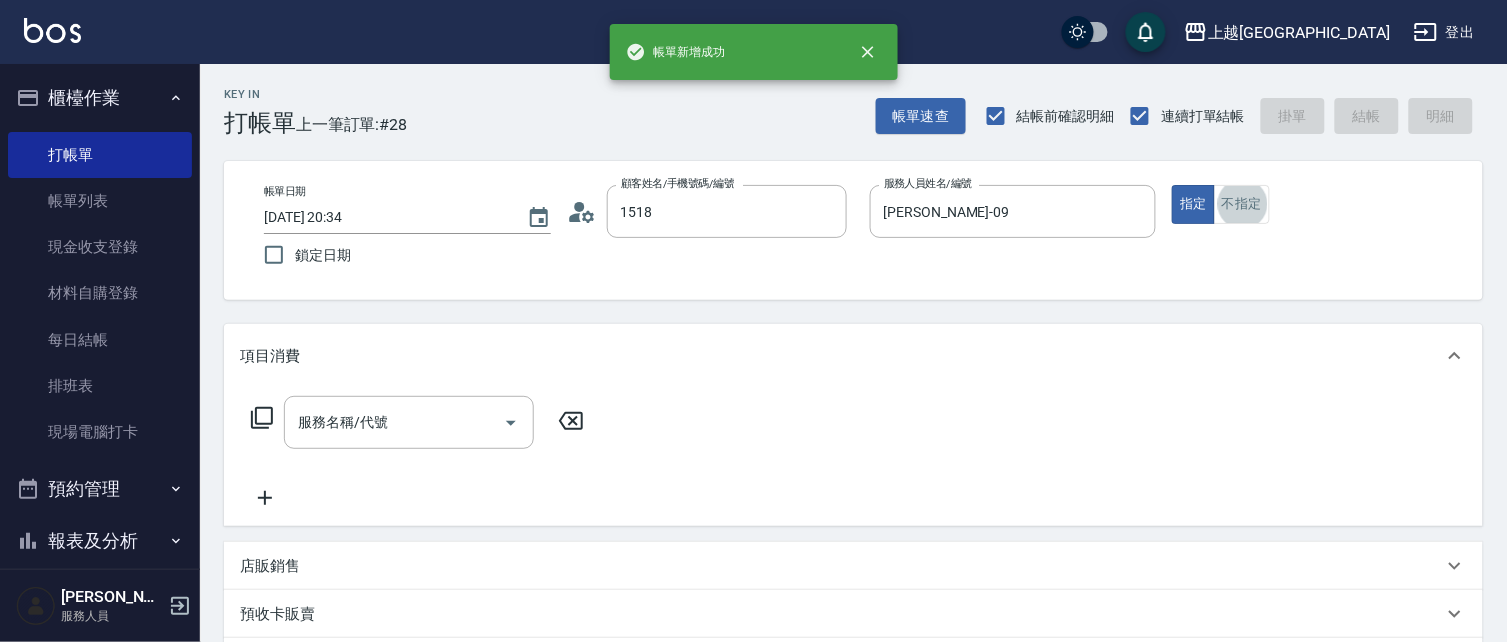 type on "[PERSON_NAME]/1518_[PERSON_NAME]/1518" 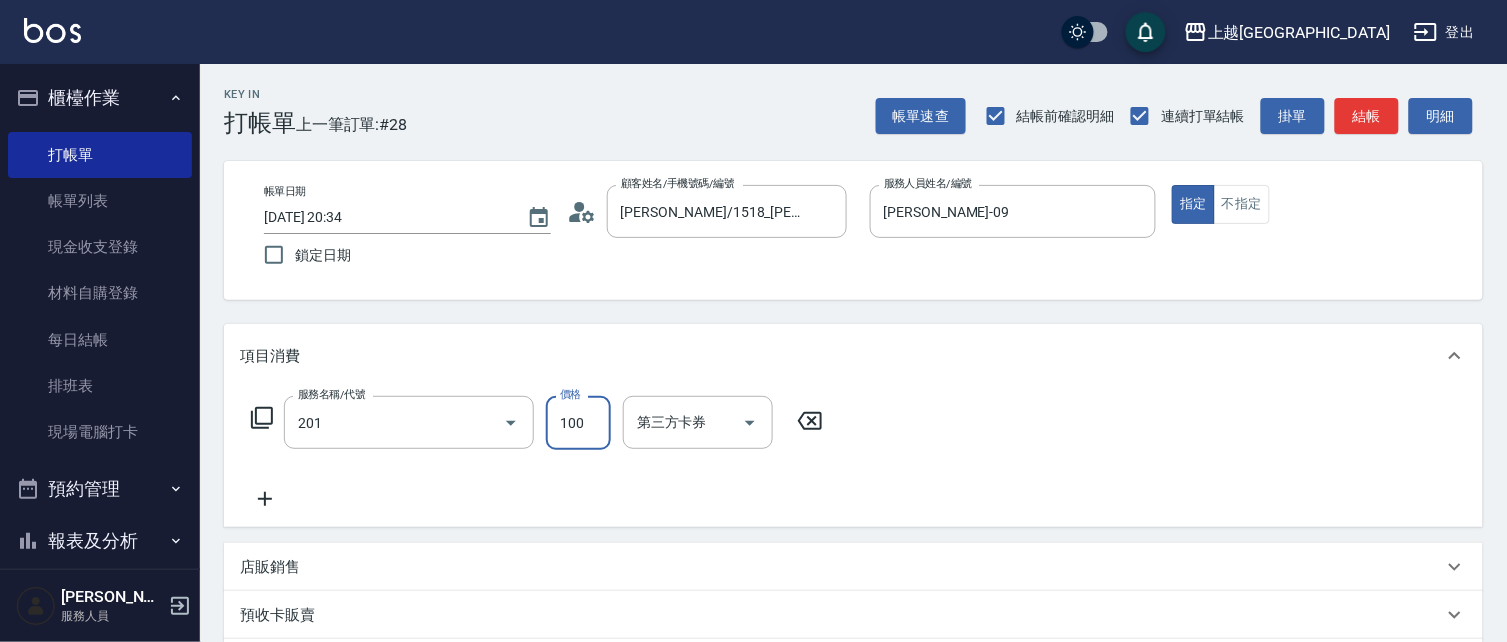 type on "洗髮[100](201)" 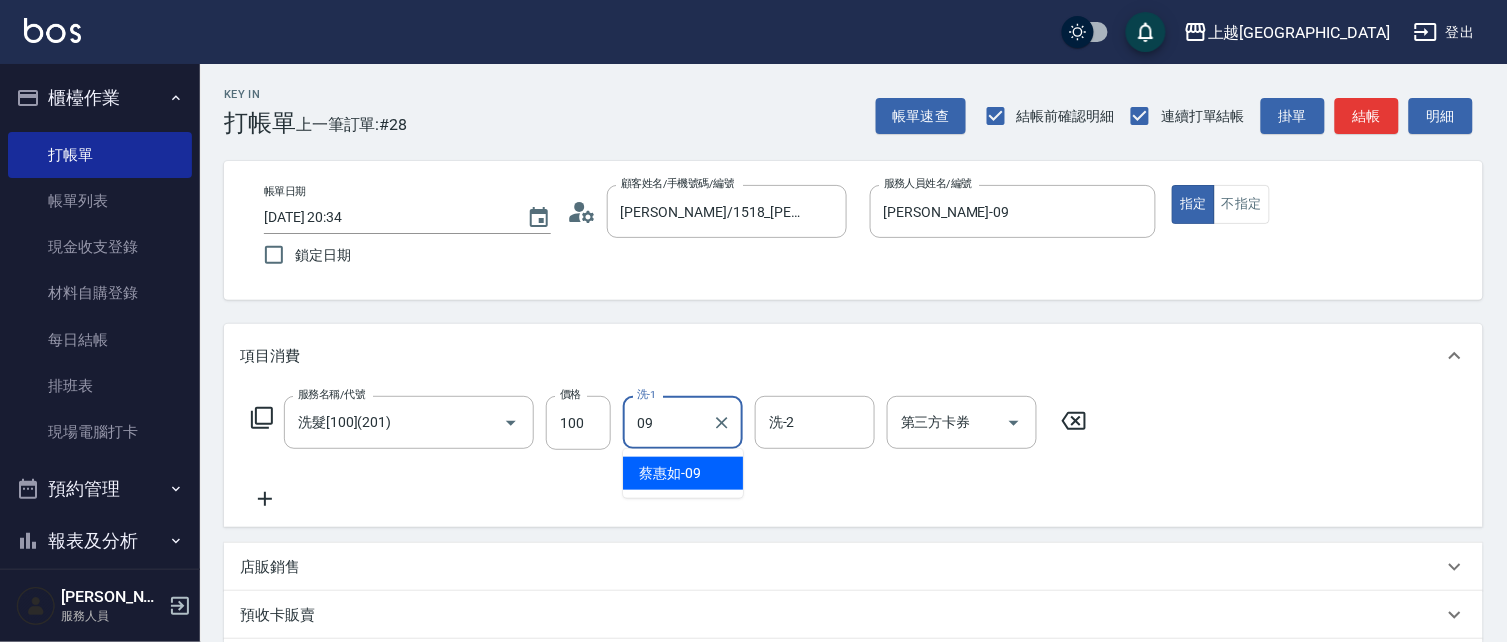 type on "[PERSON_NAME]-09" 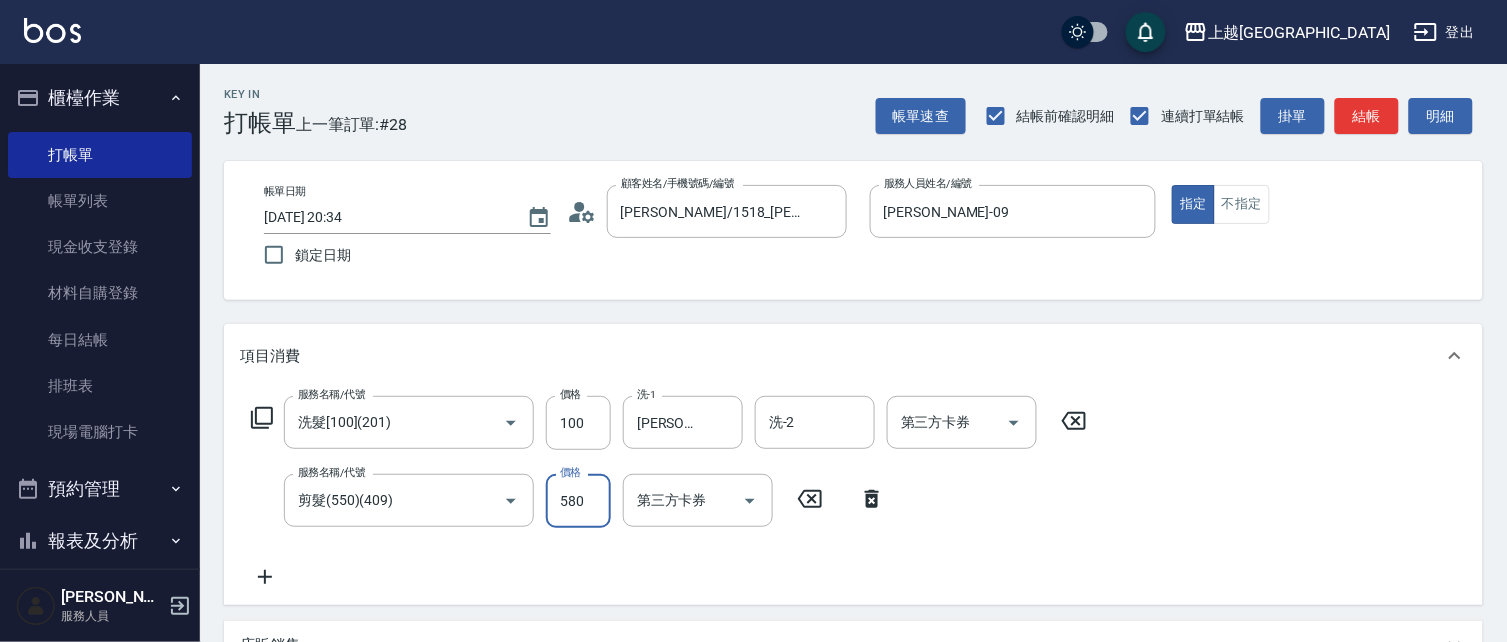 type on "580" 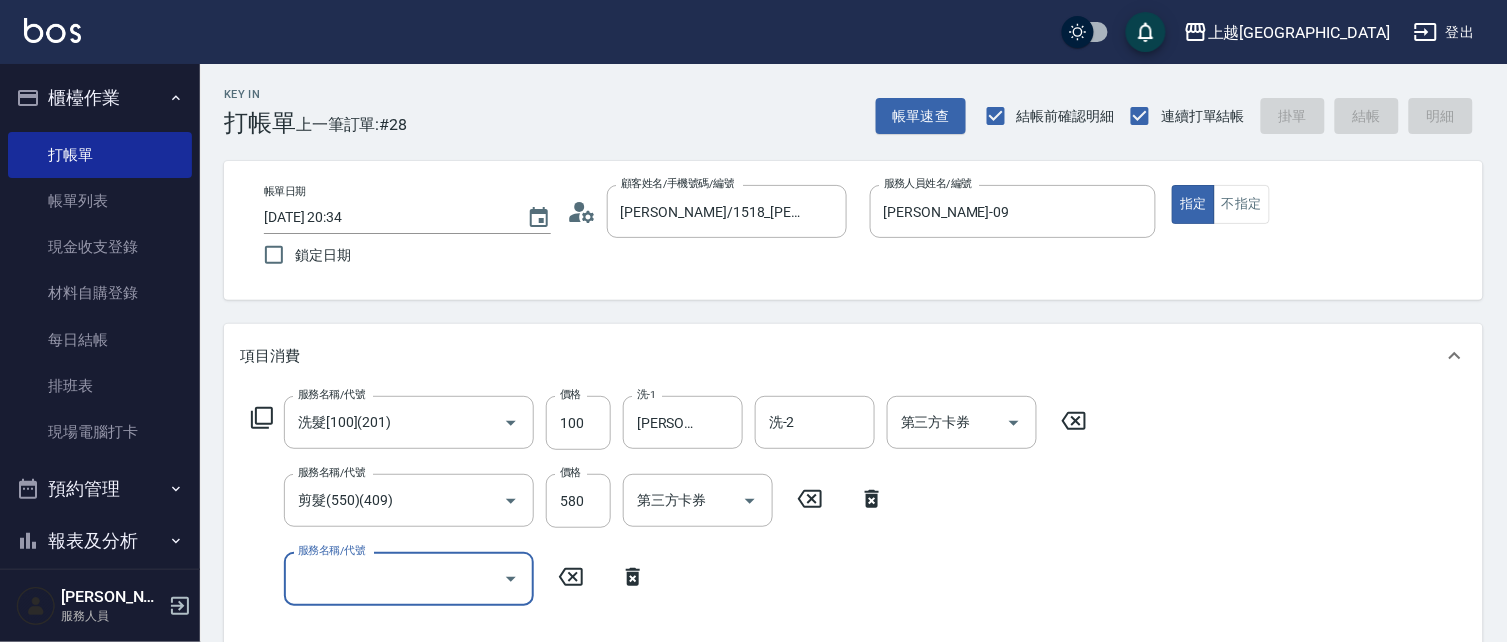 type 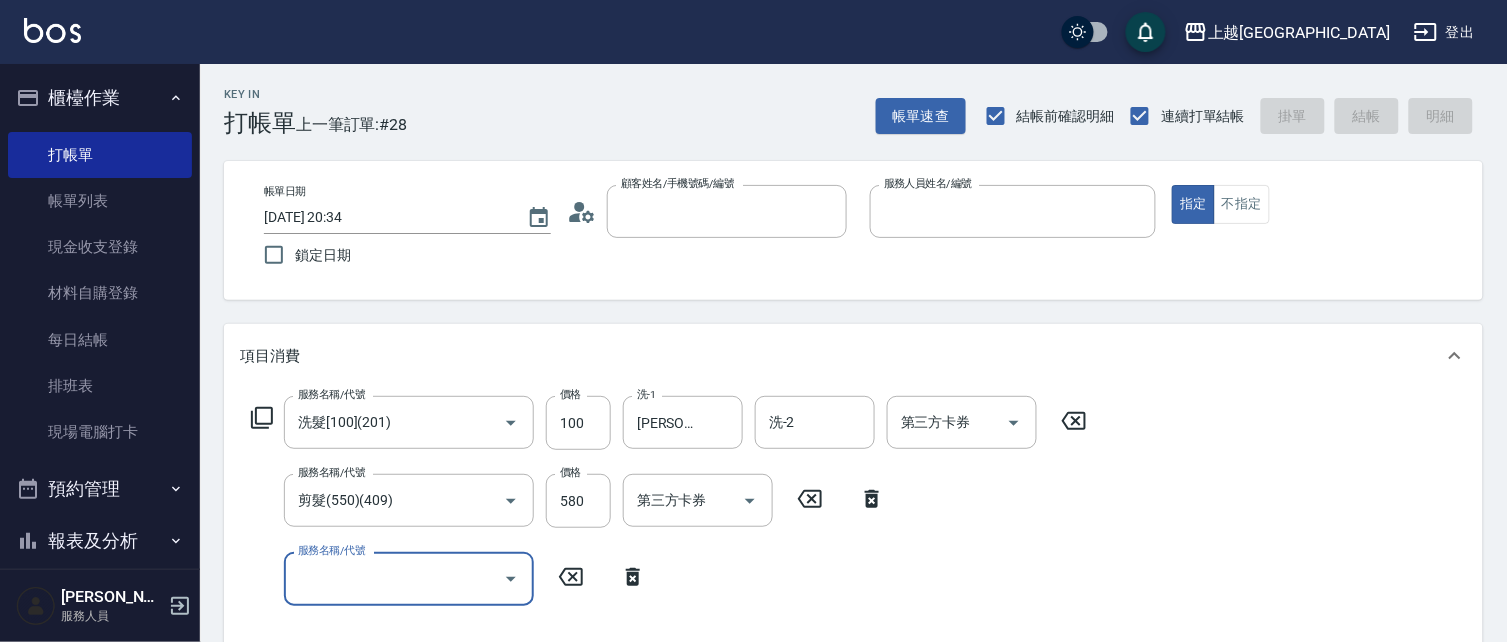 type 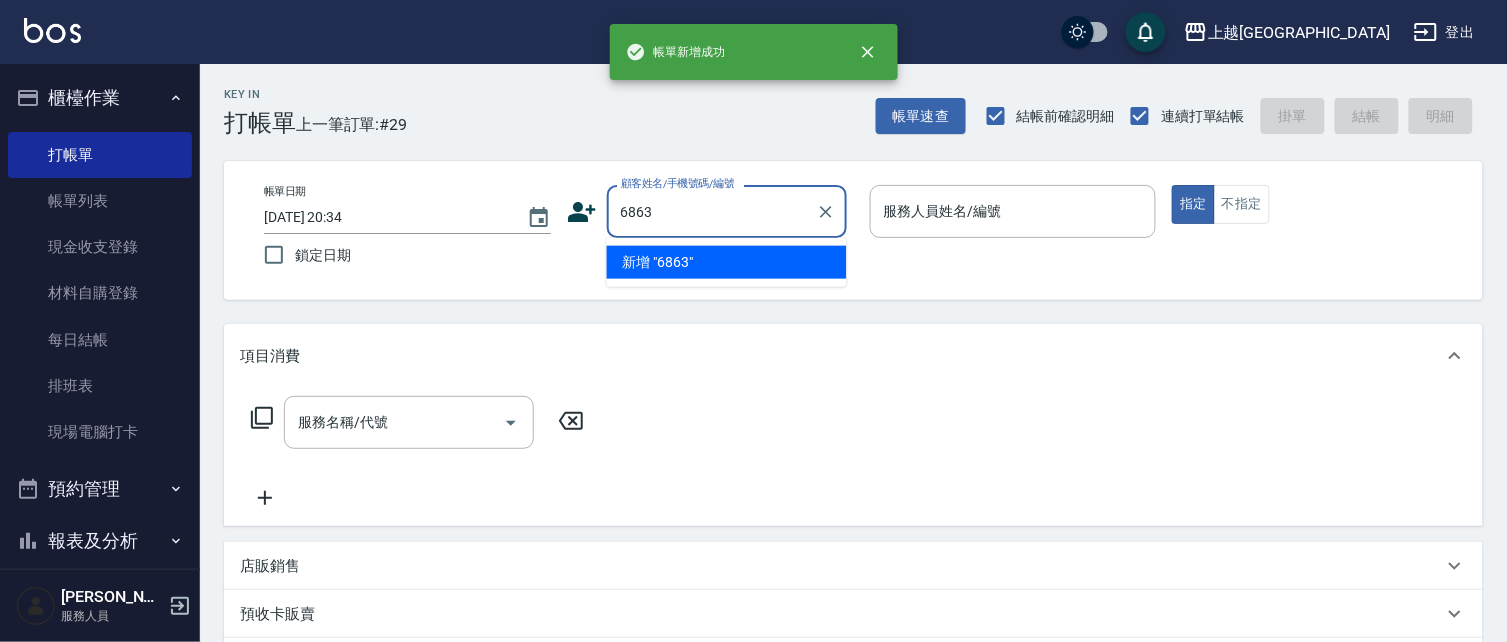 type on "6863" 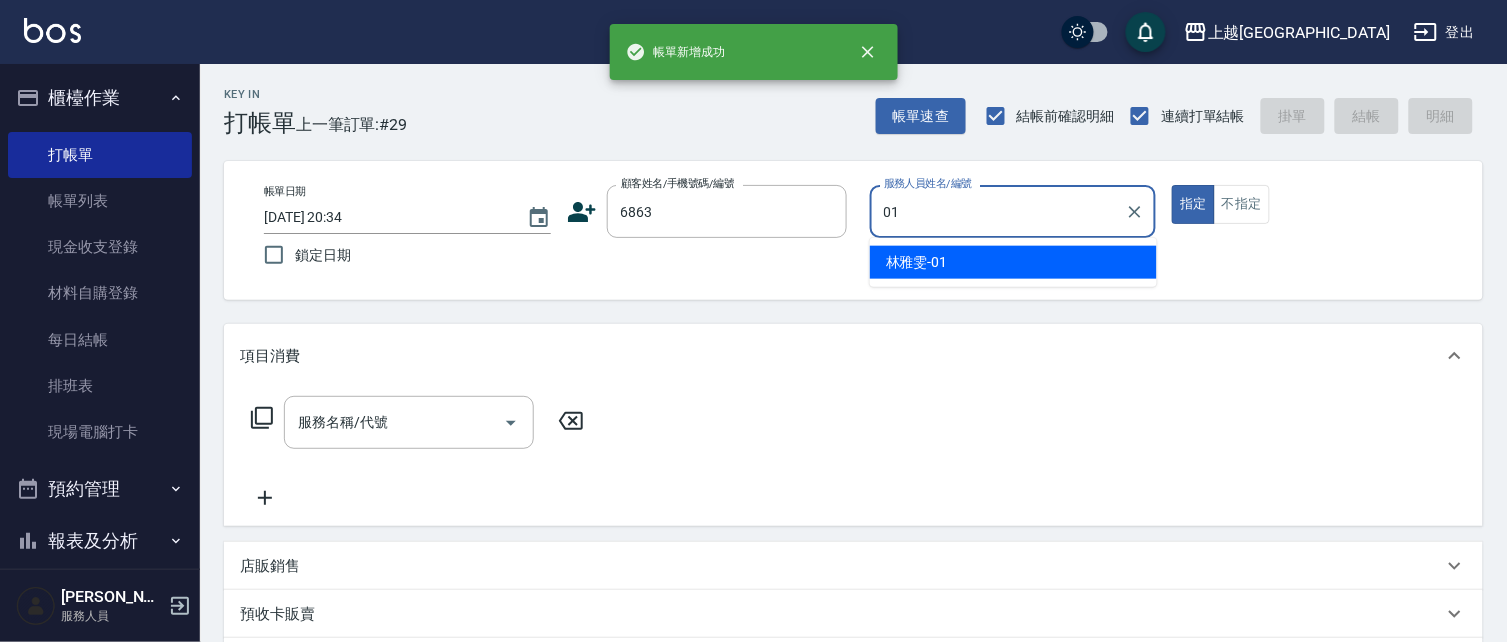 type on "[PERSON_NAME]-01" 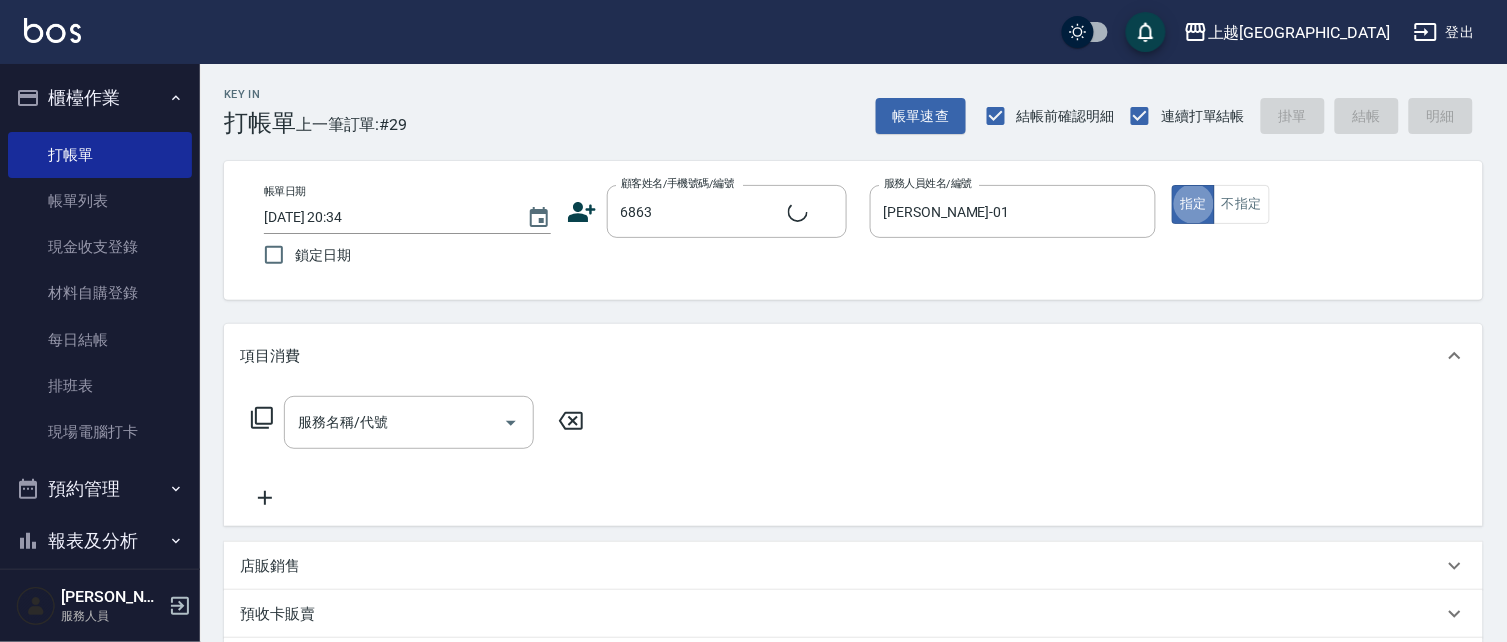 type on "[PERSON_NAME]/0968932462/6863" 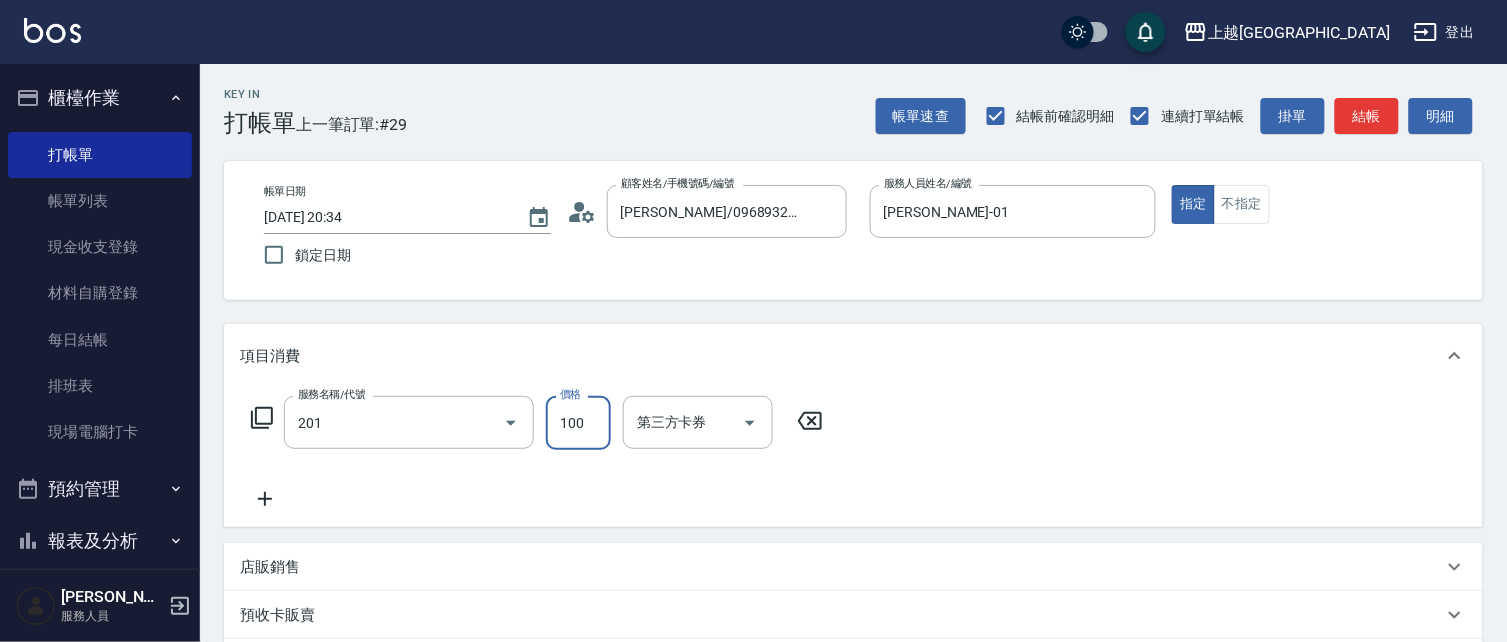 type on "洗髮[100](201)" 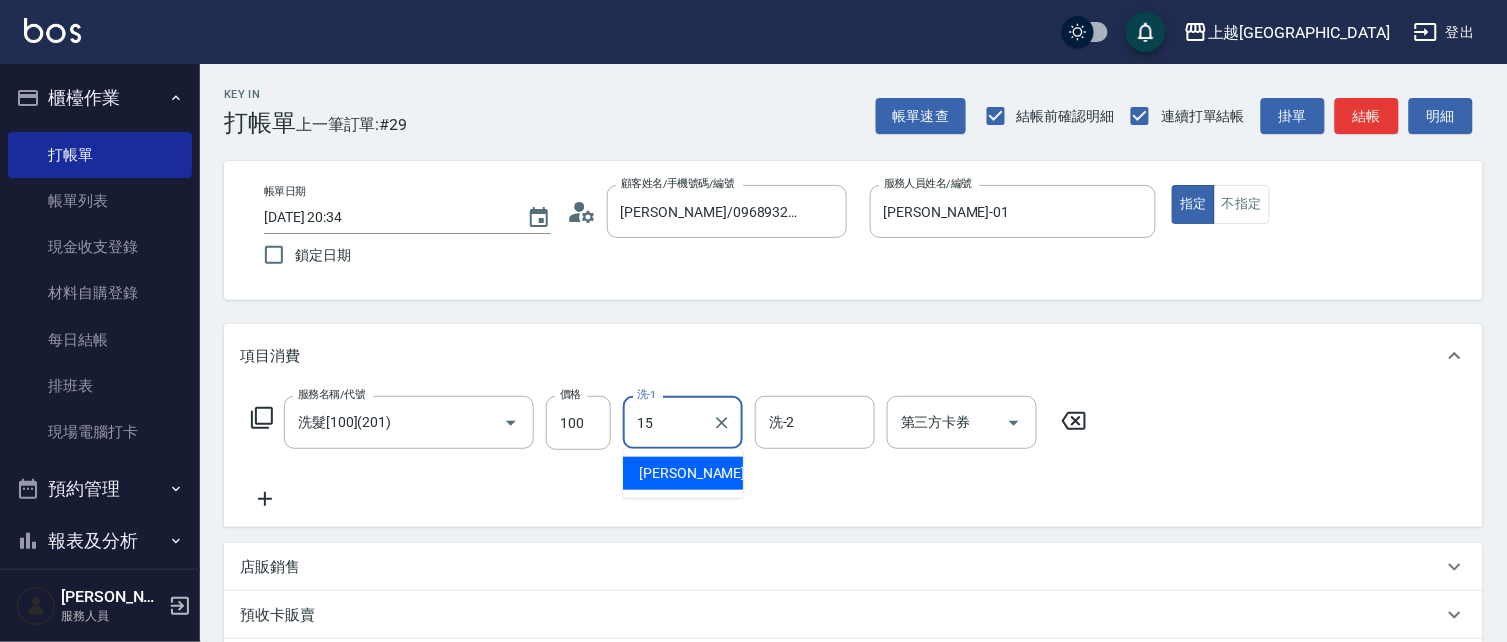 type on "[PERSON_NAME]-15" 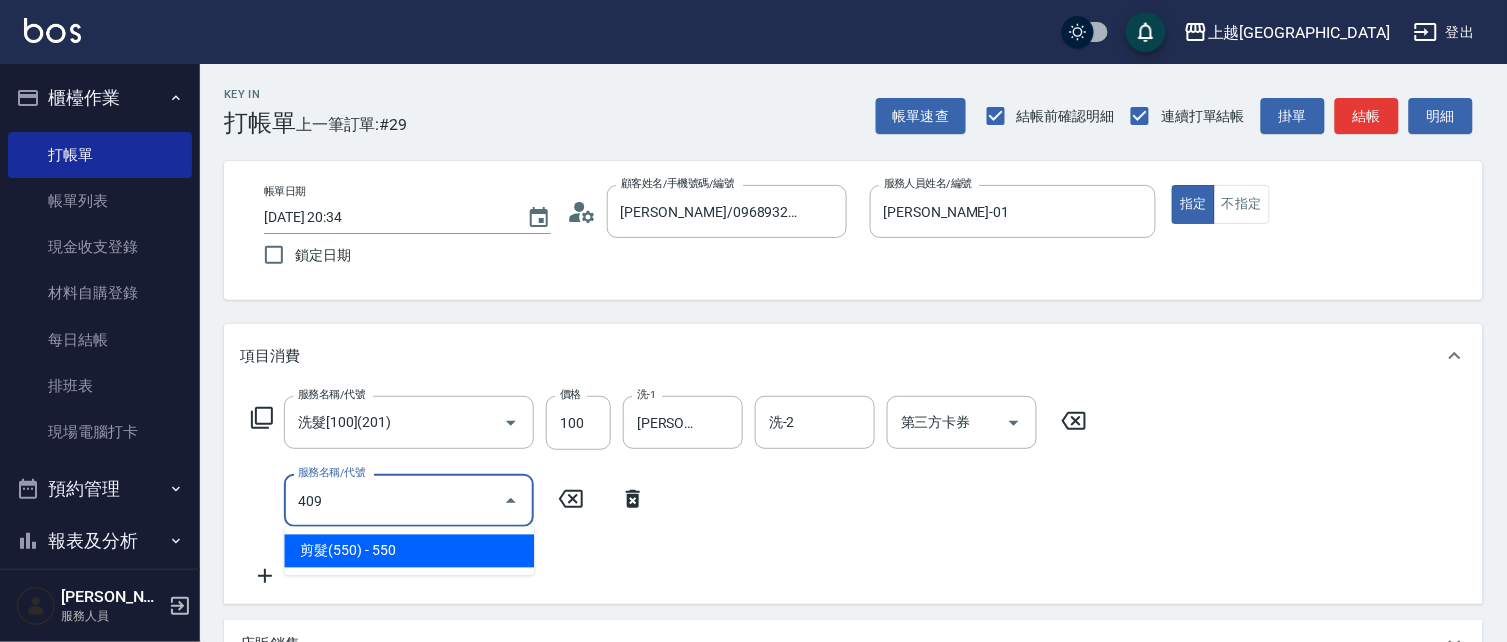 type on "剪髮(550)(409)" 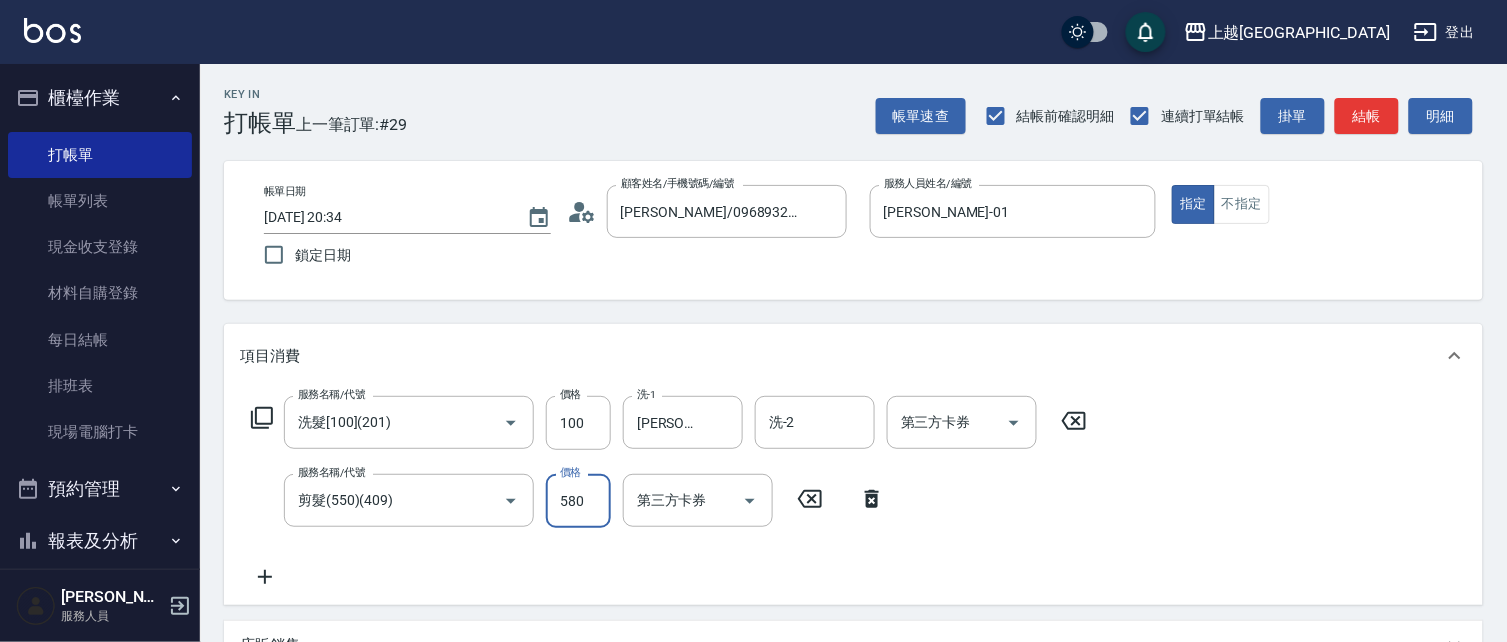 type on "580" 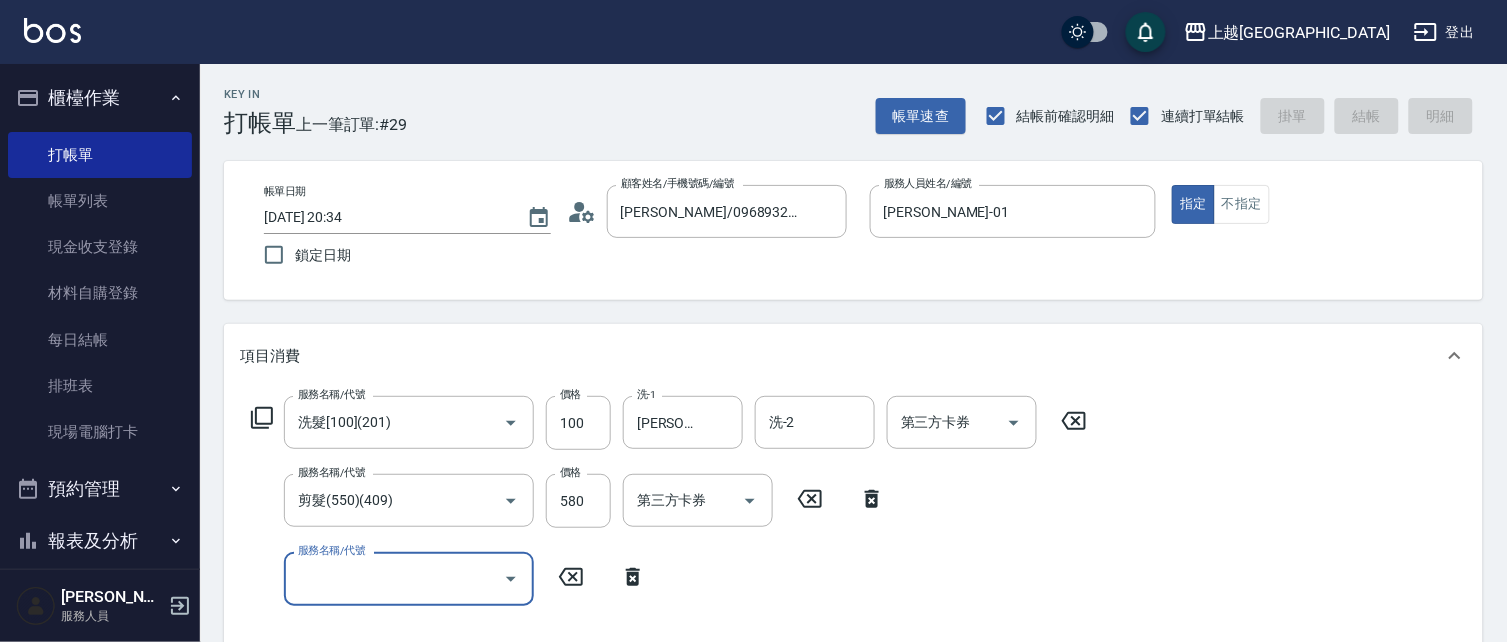 type 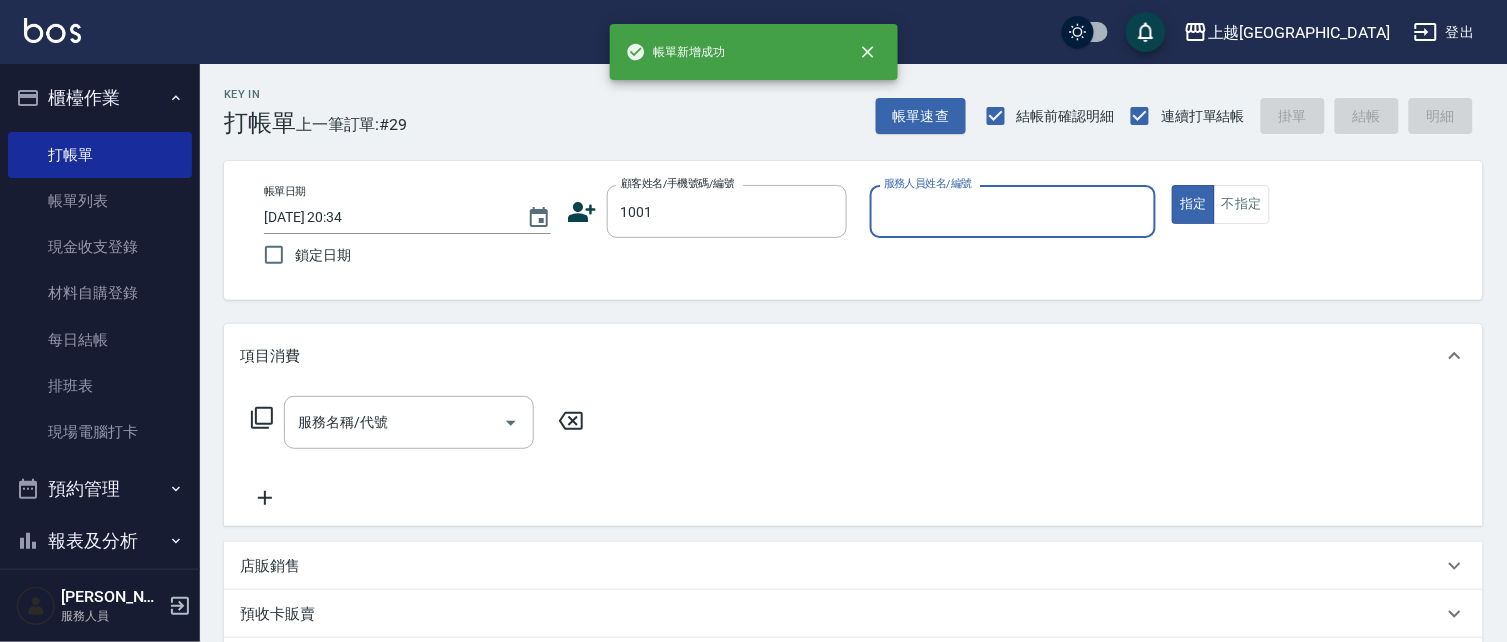 type on "1001" 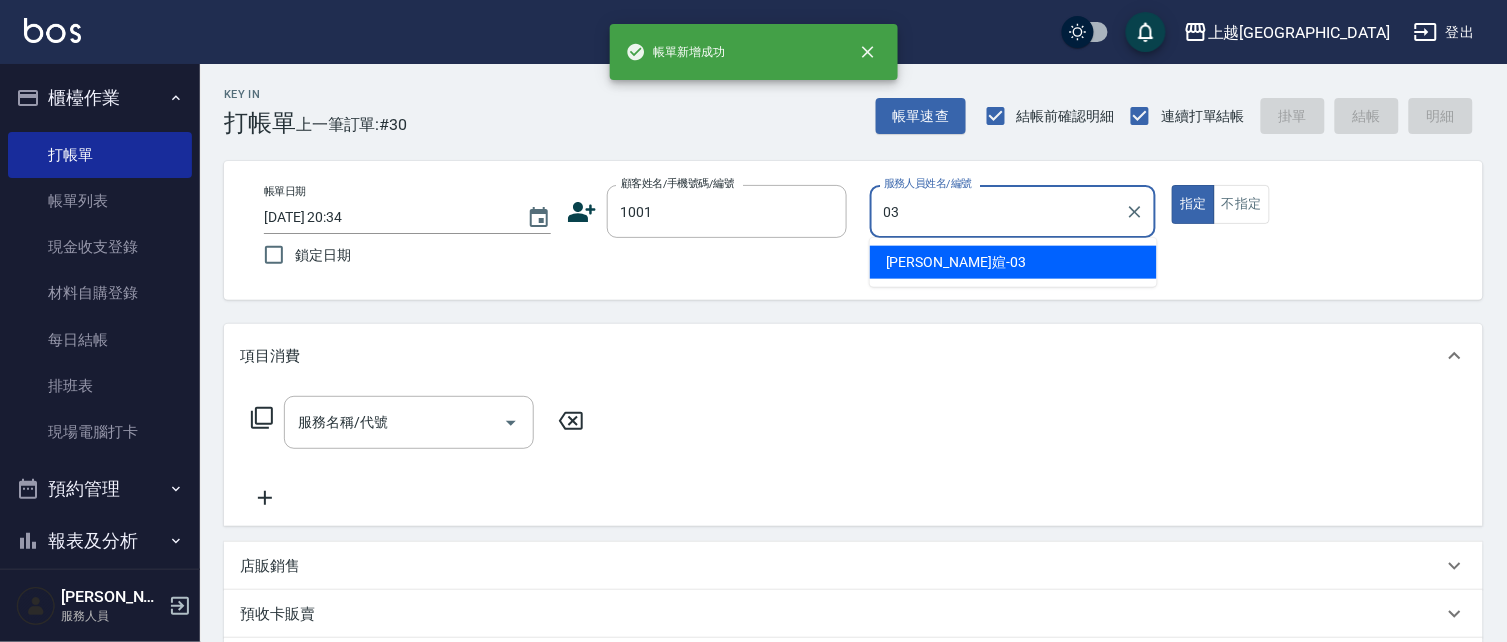 type on "[PERSON_NAME]媗-03" 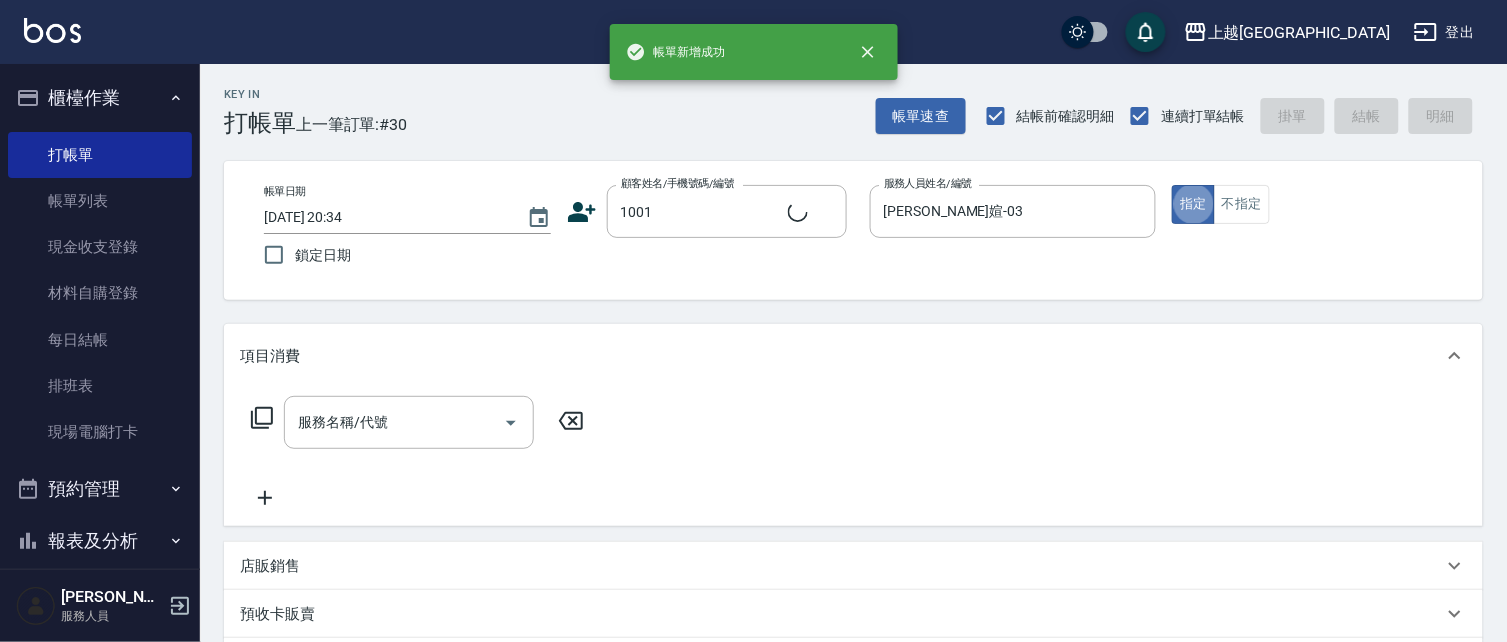 type on "[PERSON_NAME]/0921765636/1001" 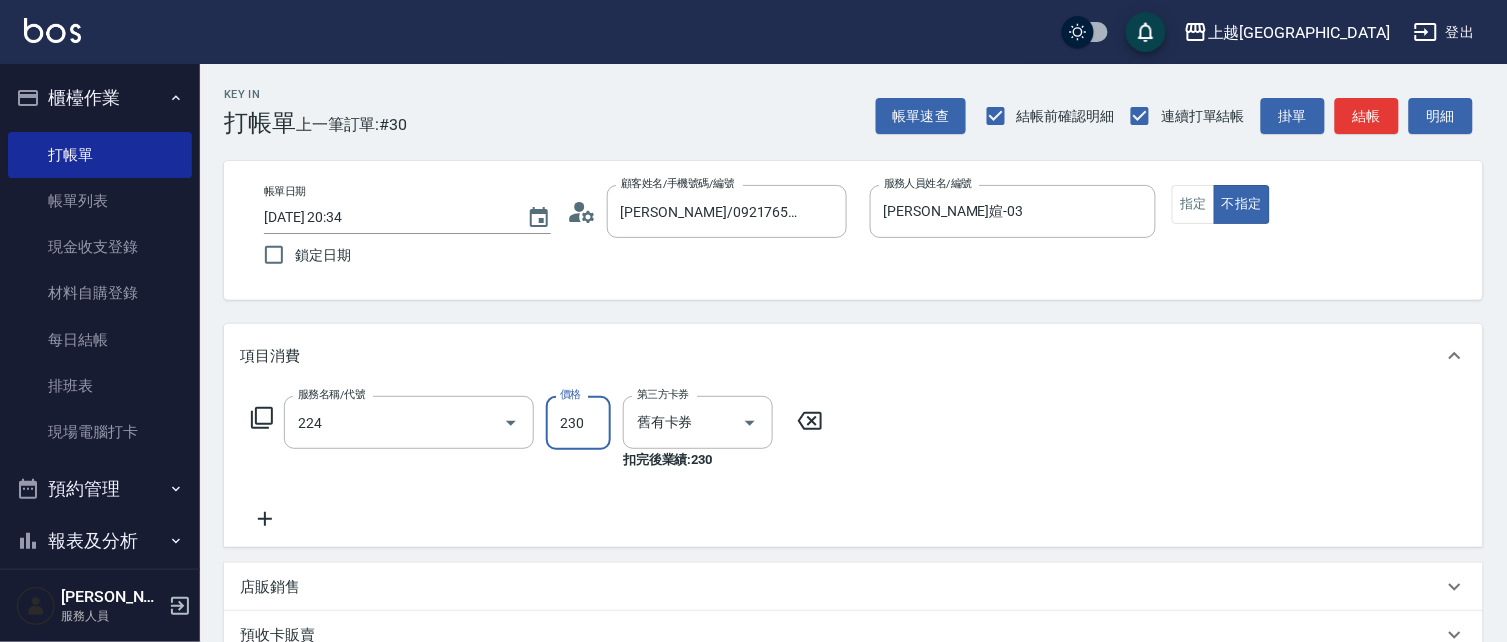 type on "洗髮(卡)230(224)" 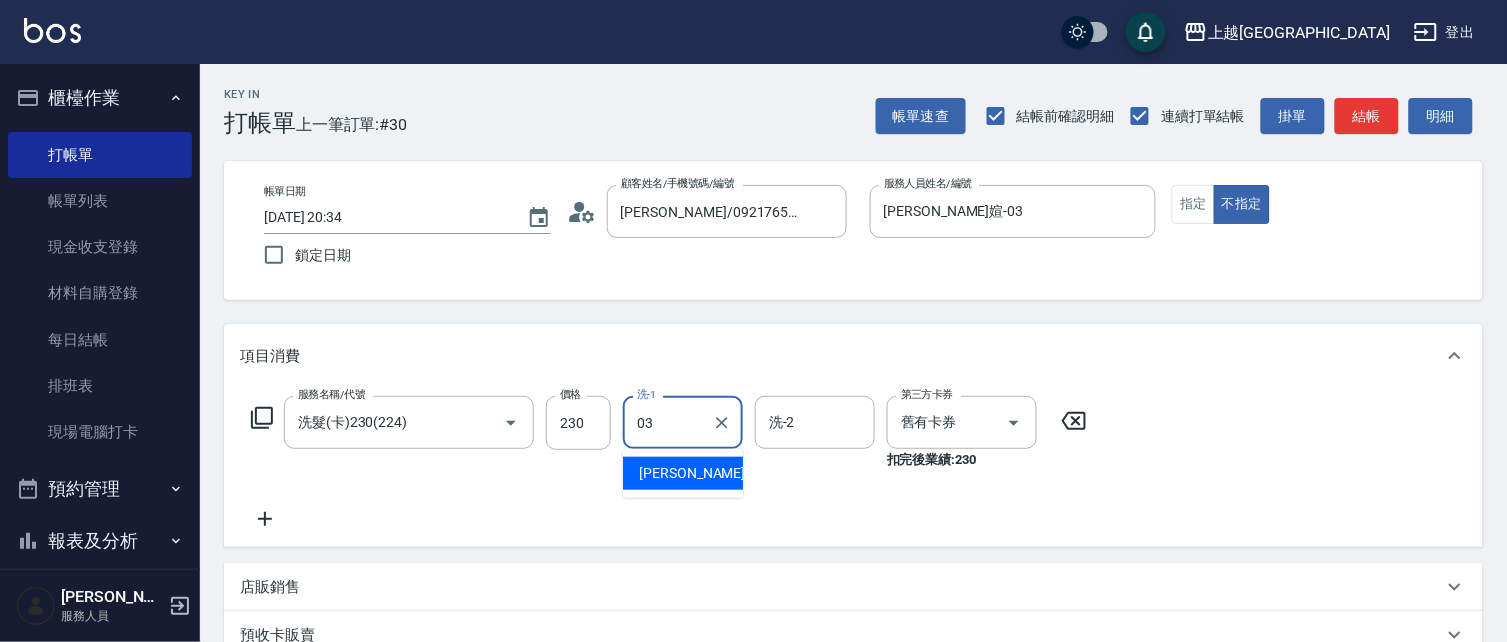 type on "[PERSON_NAME]媗-03" 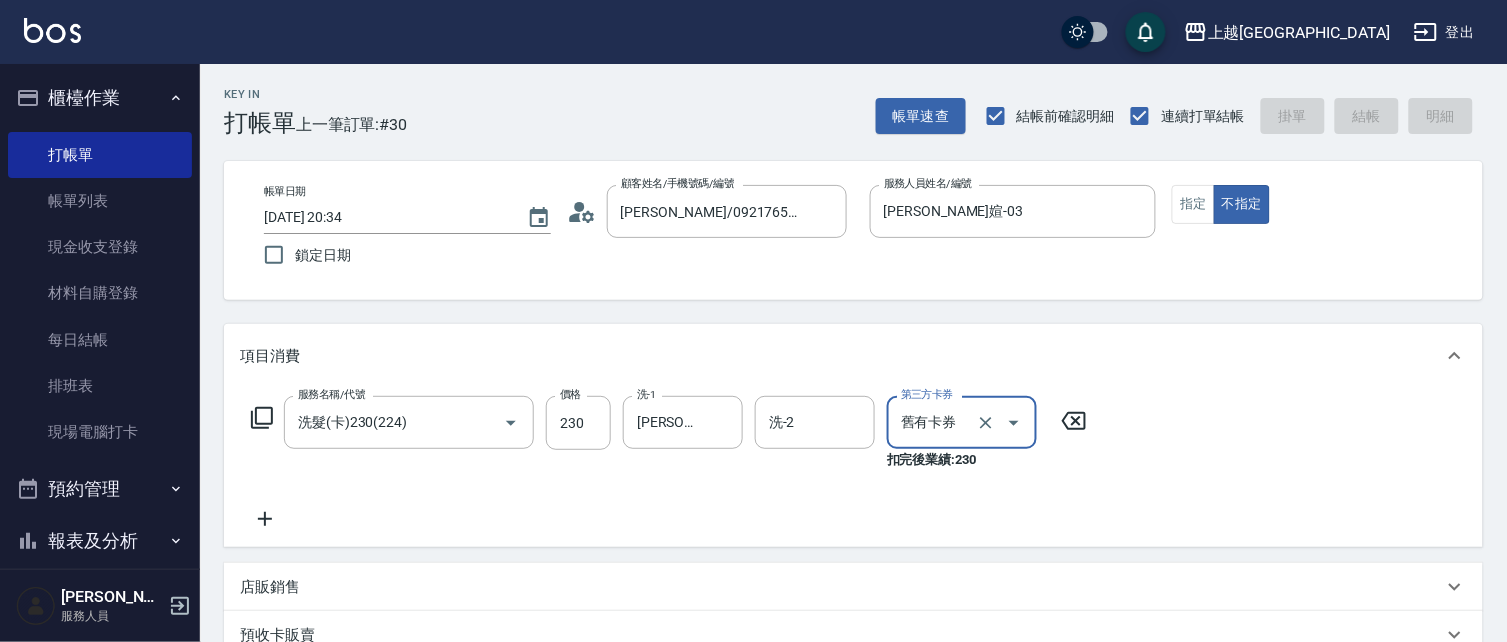 type on "[DATE] 20:35" 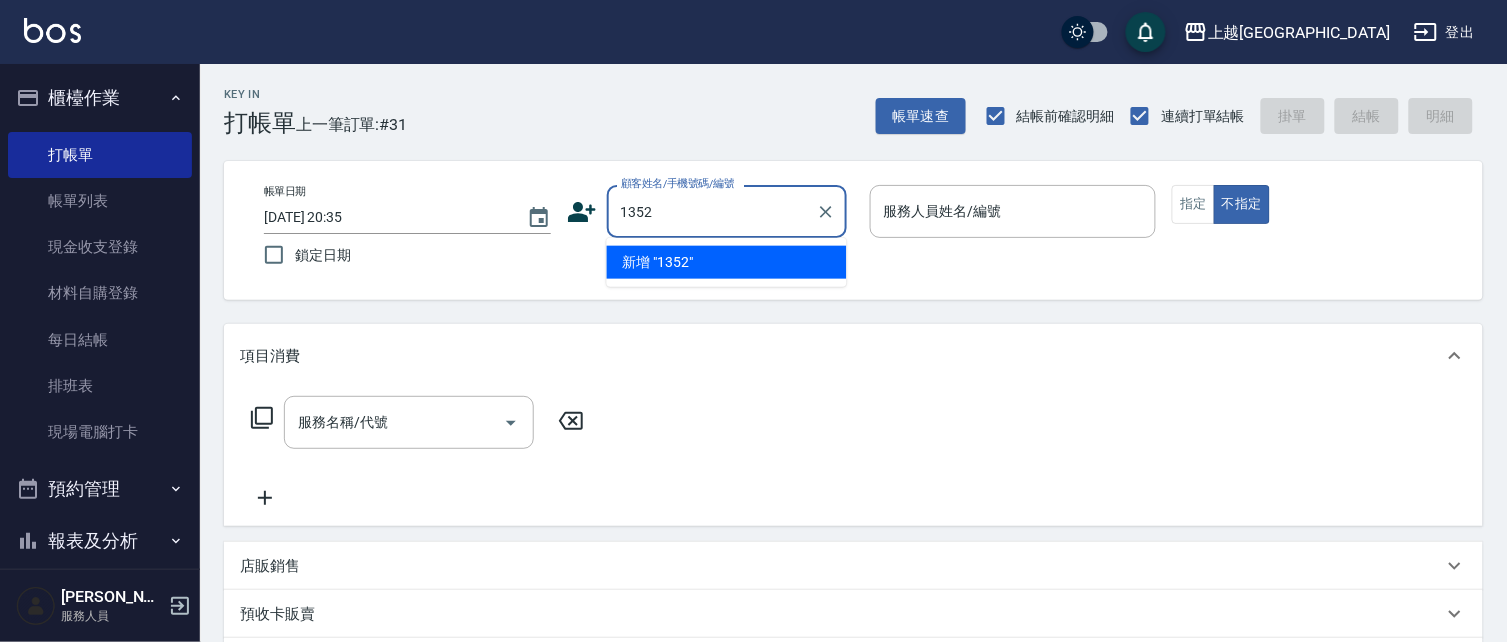 type on "1352" 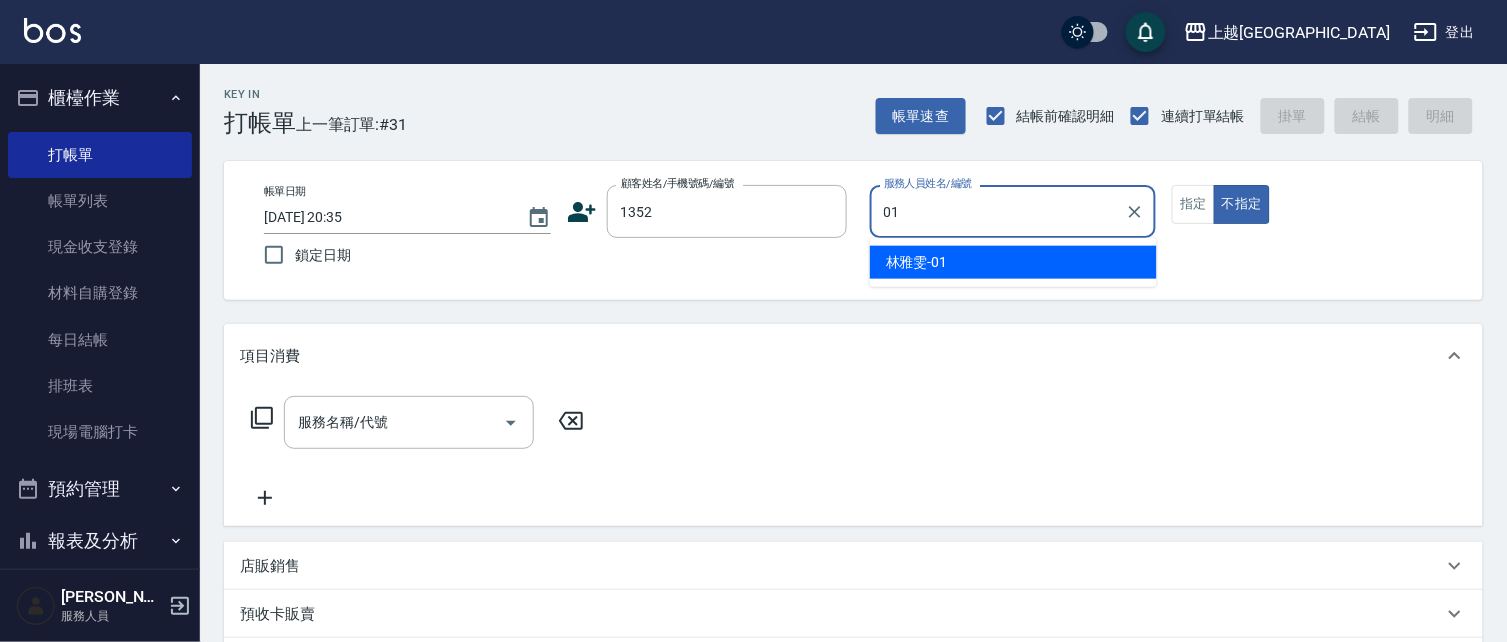type on "[PERSON_NAME]-01" 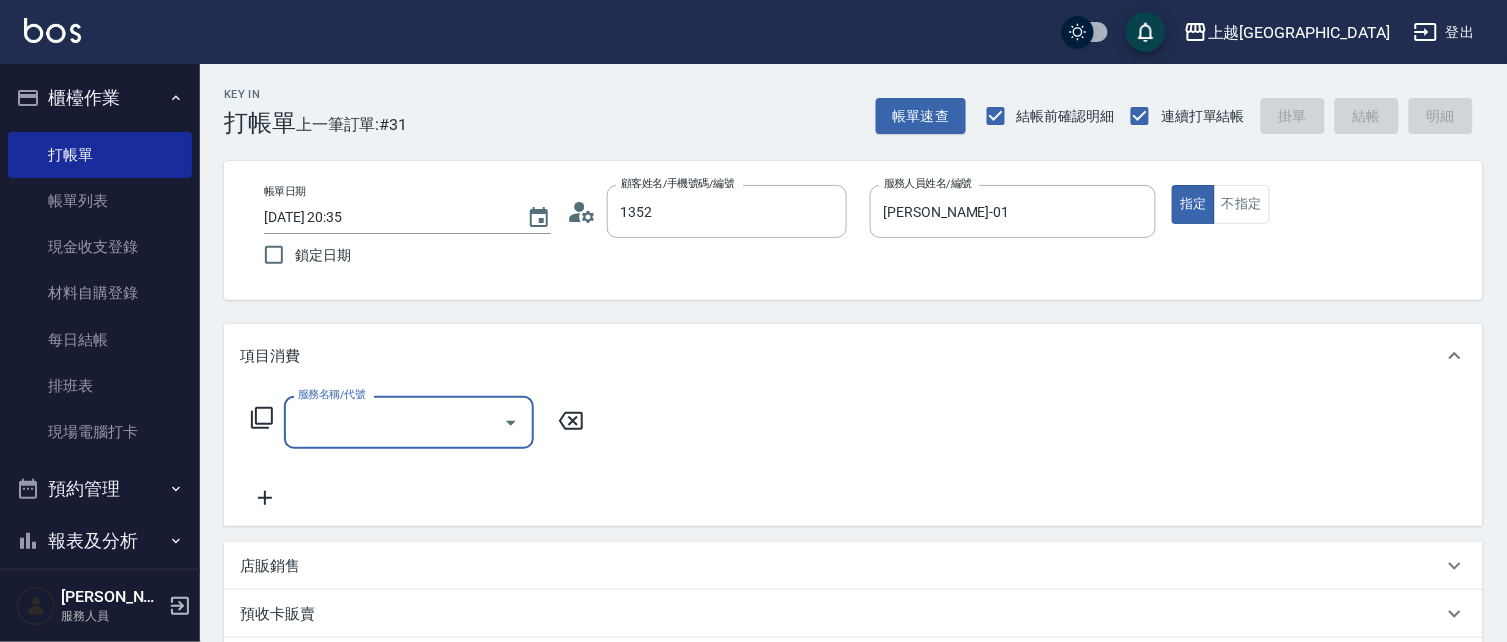 type on "[PERSON_NAME]/0421/1352" 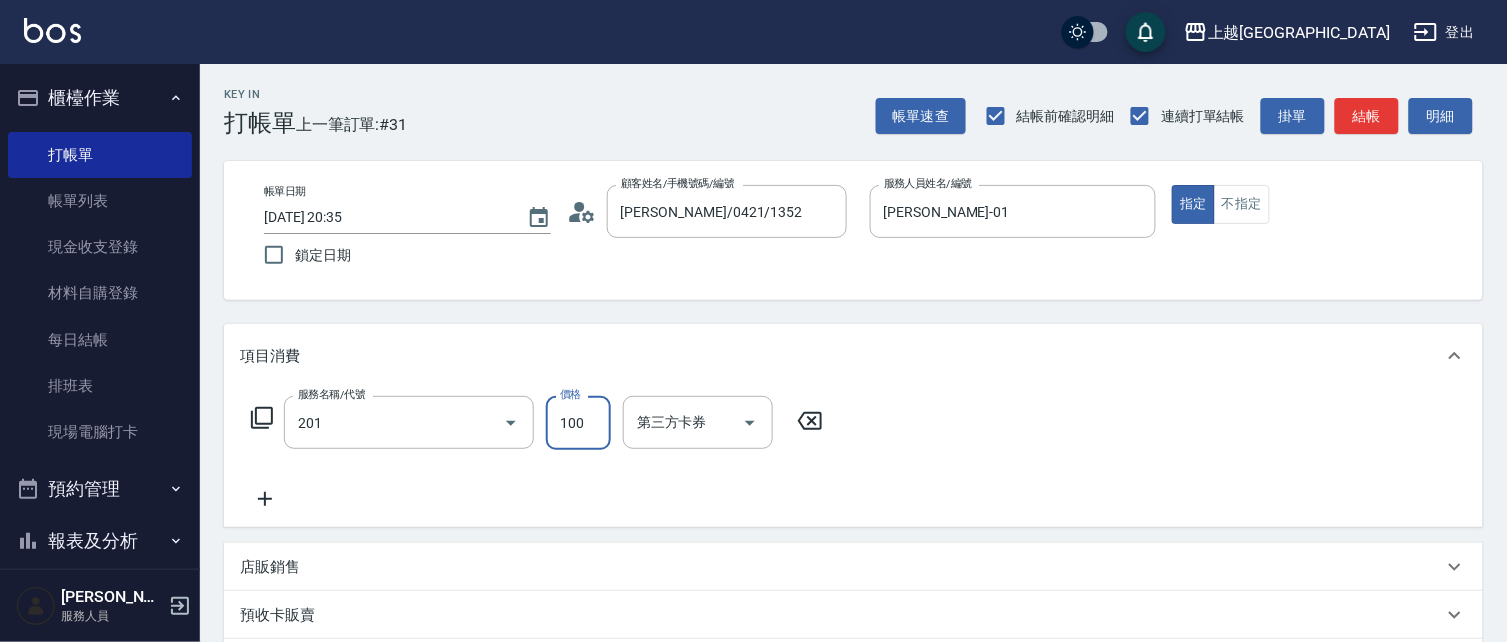 type on "洗髮[100](201)" 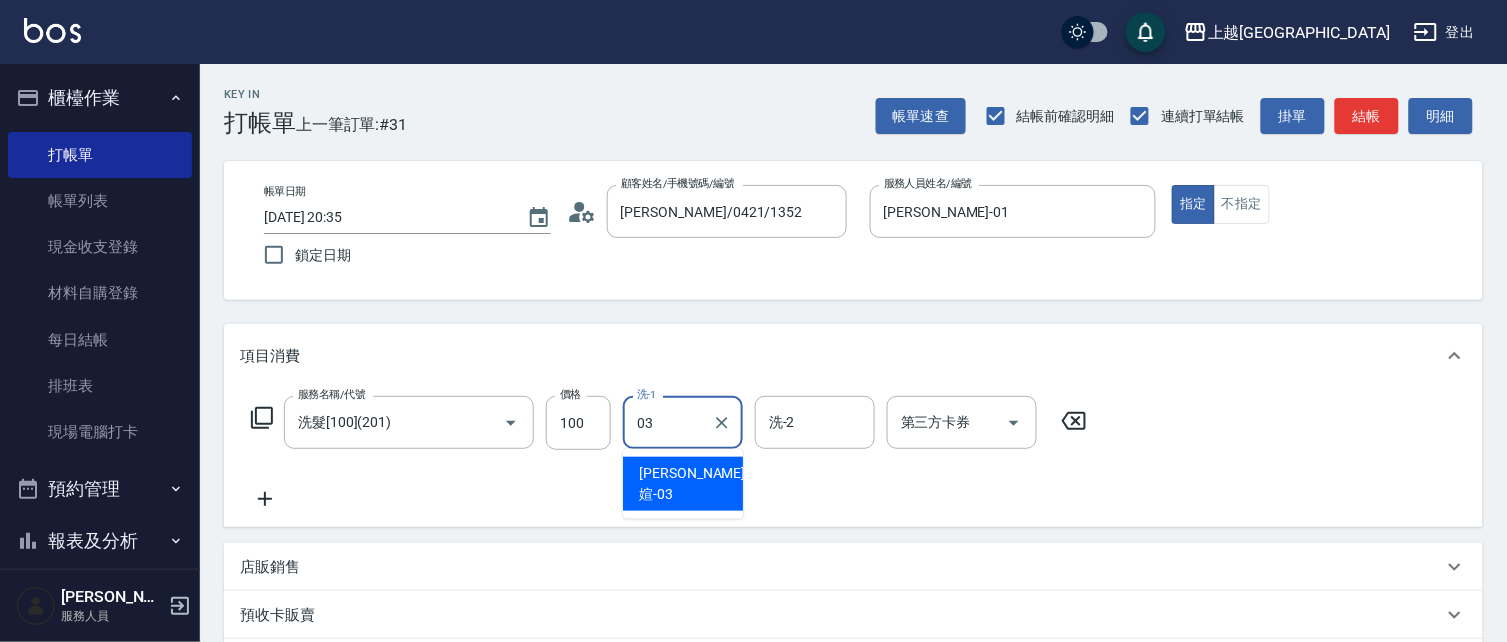 type on "[PERSON_NAME]媗-03" 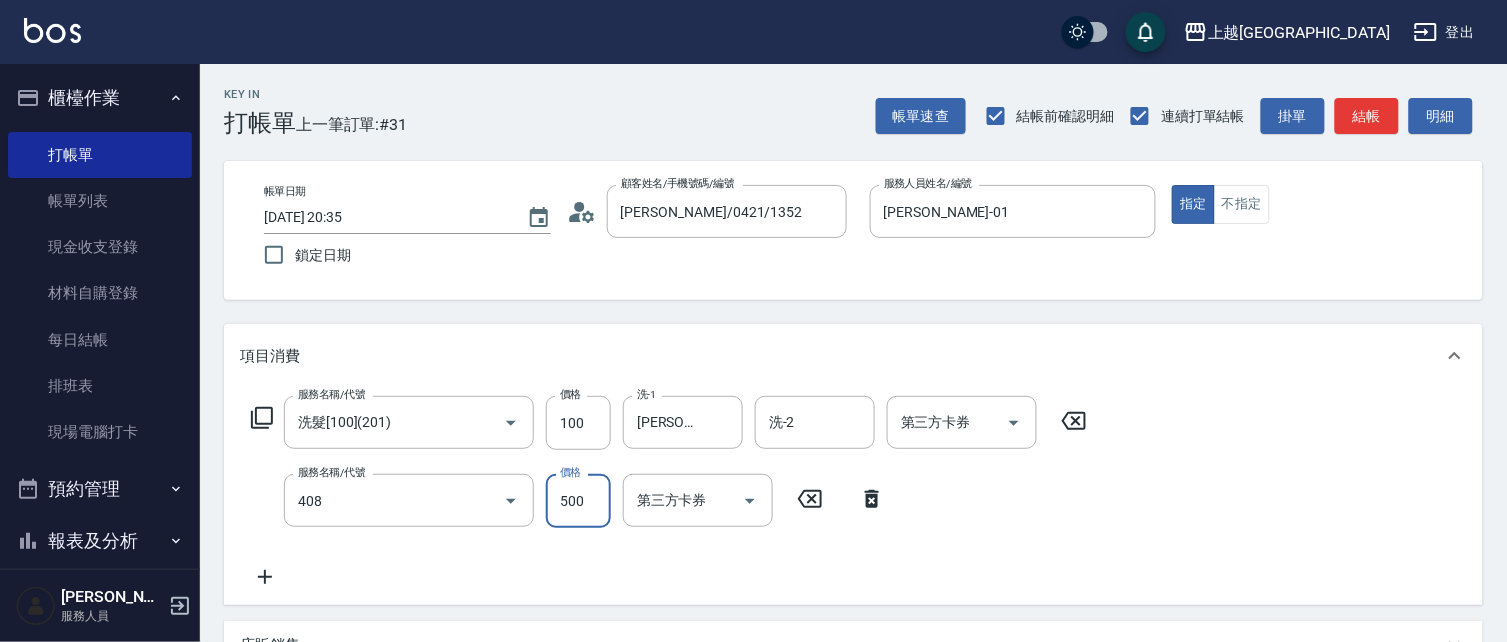 type on "剪髮(500)(408)" 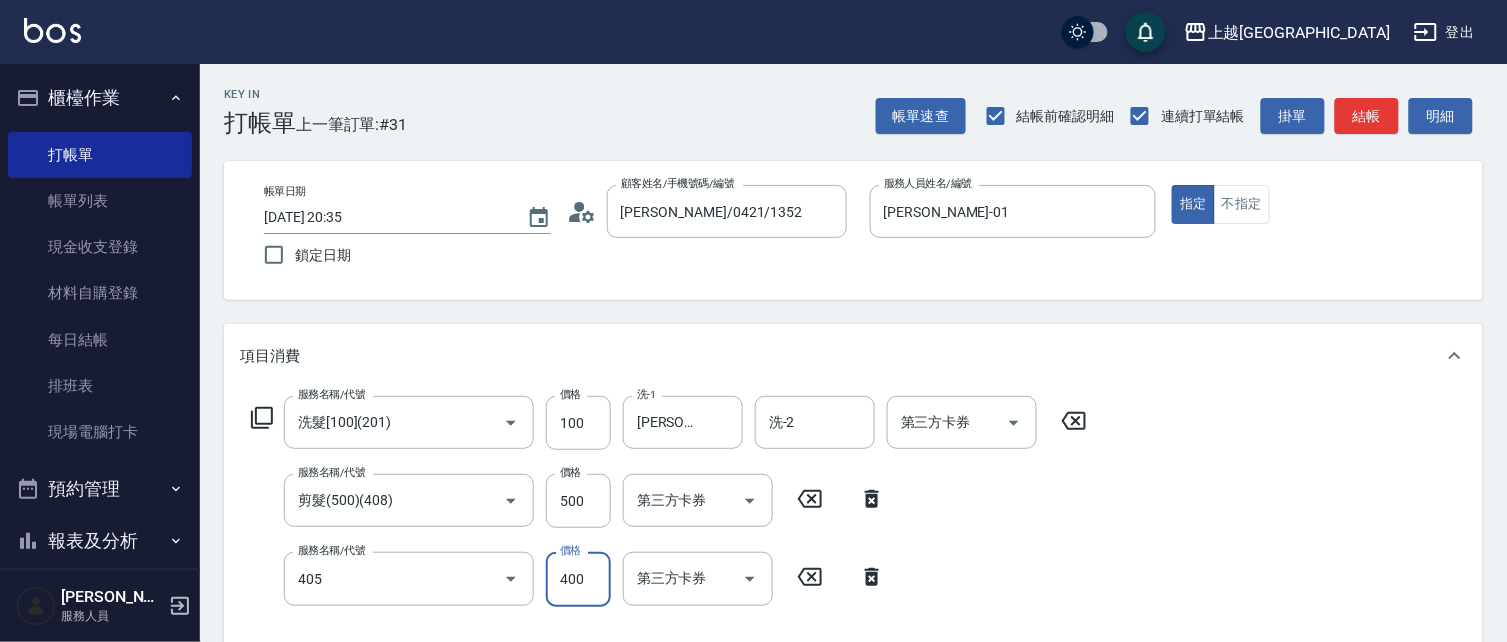 type on "剪髮(400)(405)" 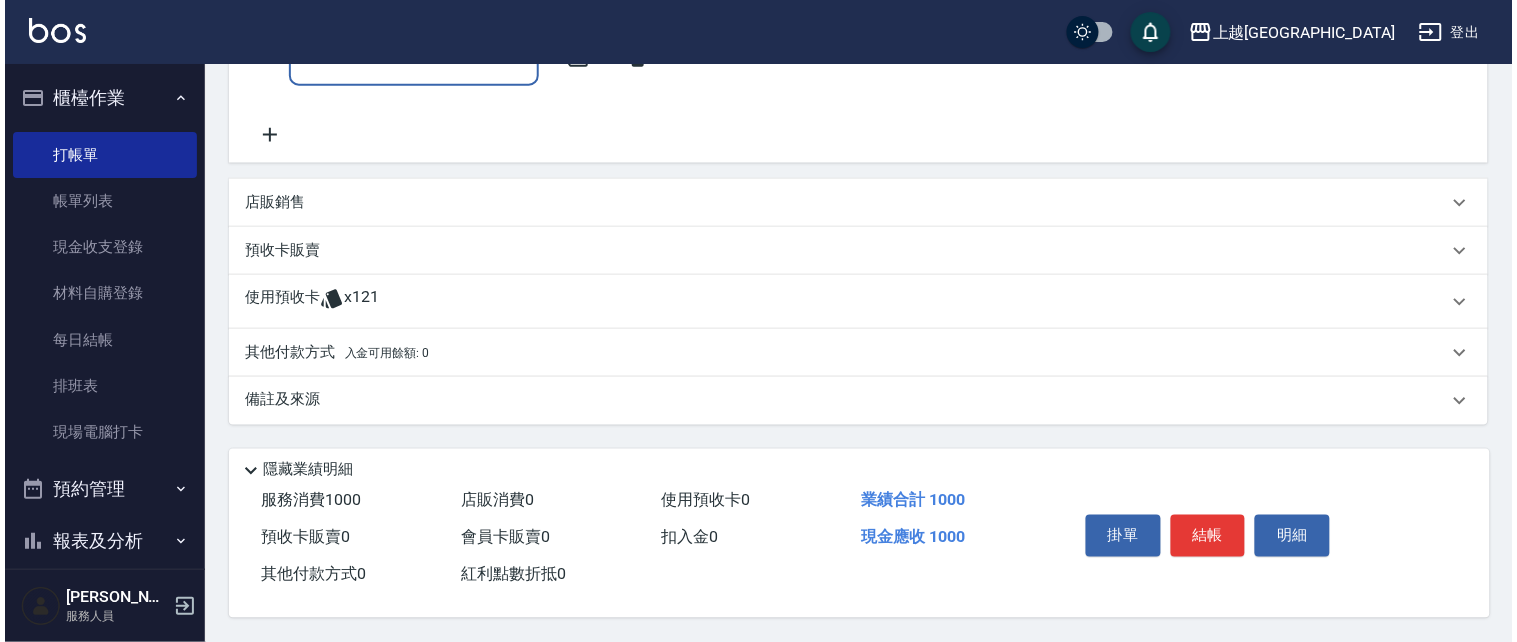 scroll, scrollTop: 603, scrollLeft: 0, axis: vertical 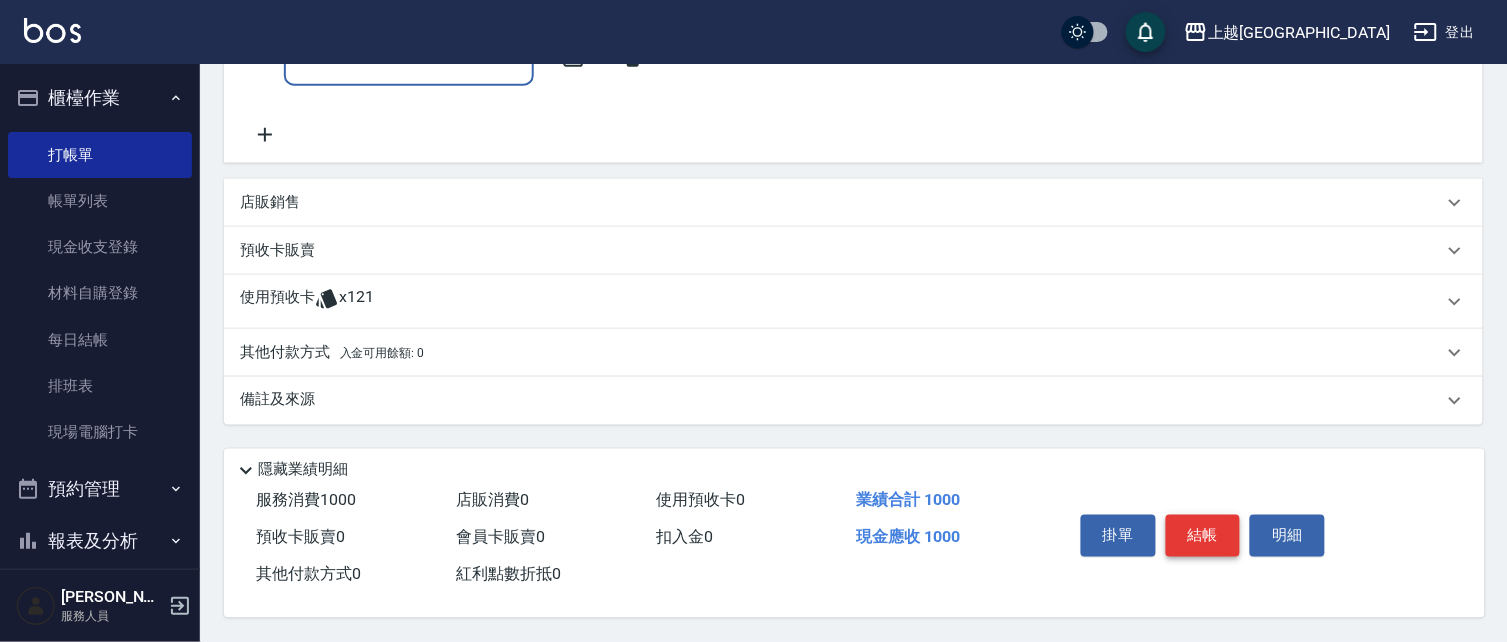 drag, startPoint x: 1225, startPoint y: 538, endPoint x: 1216, endPoint y: 532, distance: 10.816654 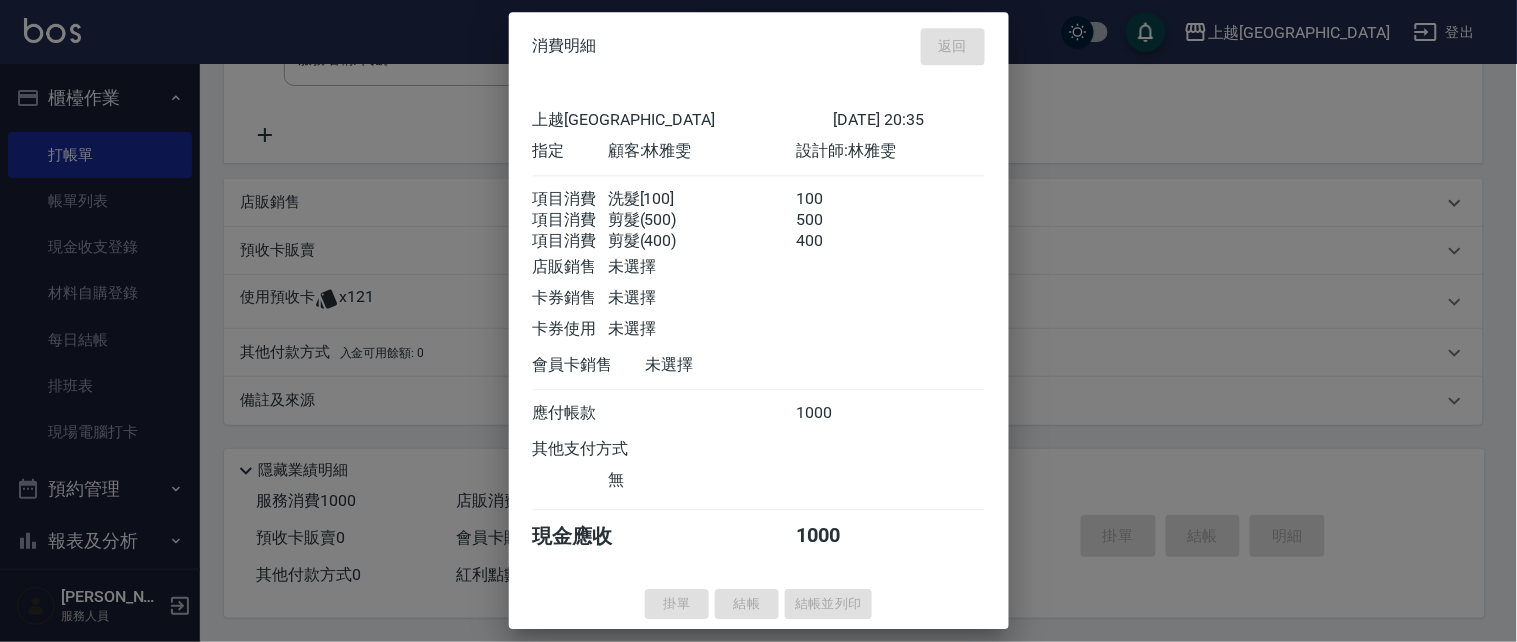 type on "[DATE] 20:36" 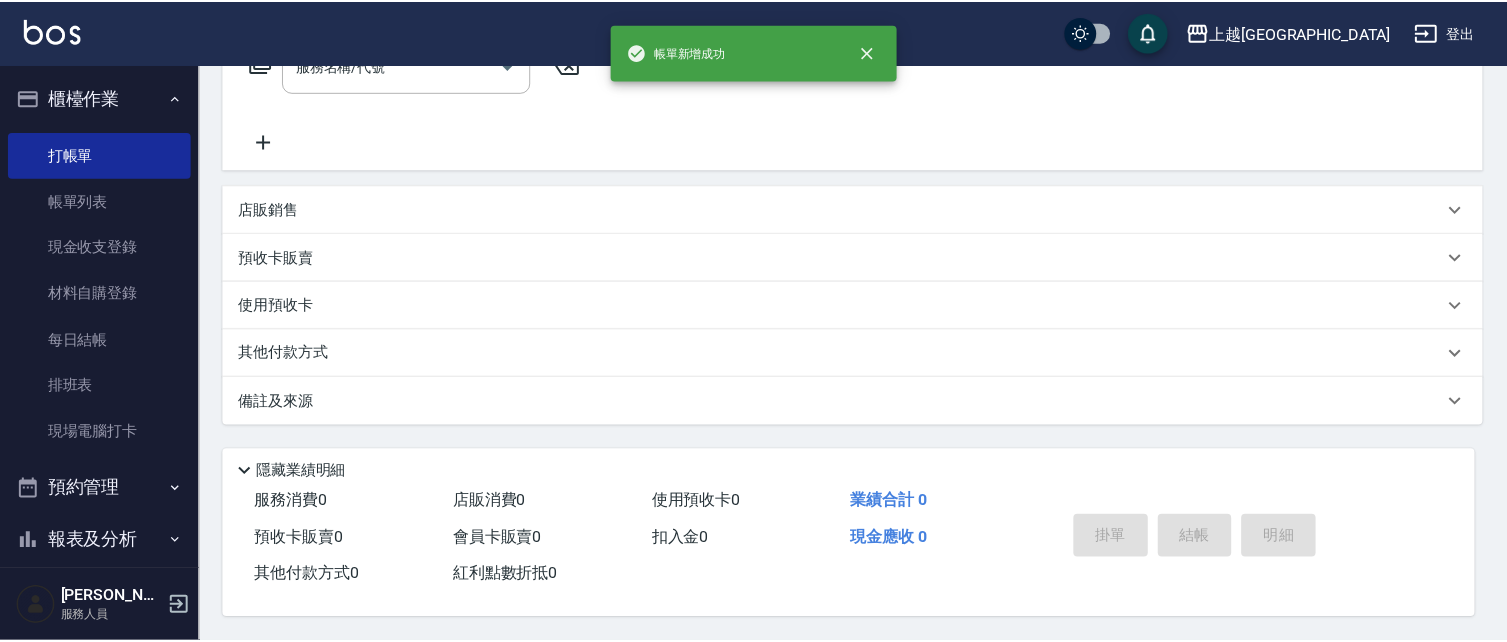 scroll, scrollTop: 0, scrollLeft: 0, axis: both 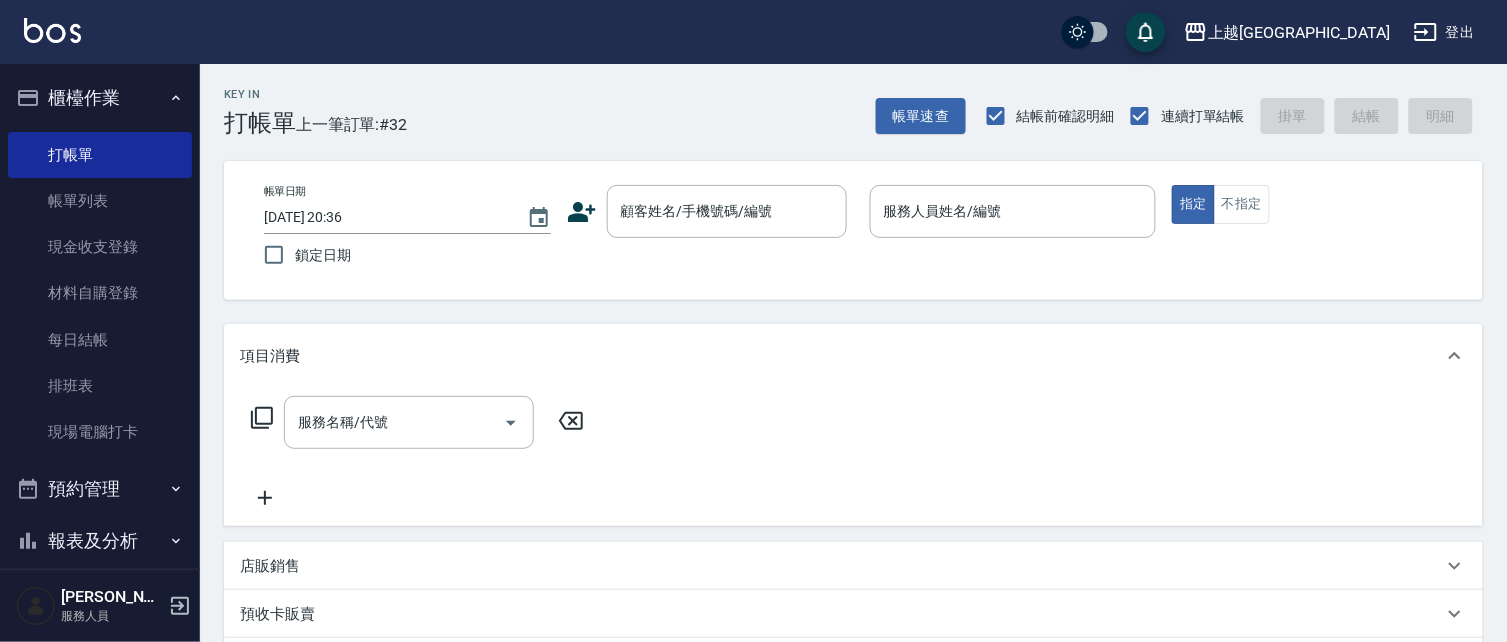 click on "櫃檯作業" at bounding box center [100, 98] 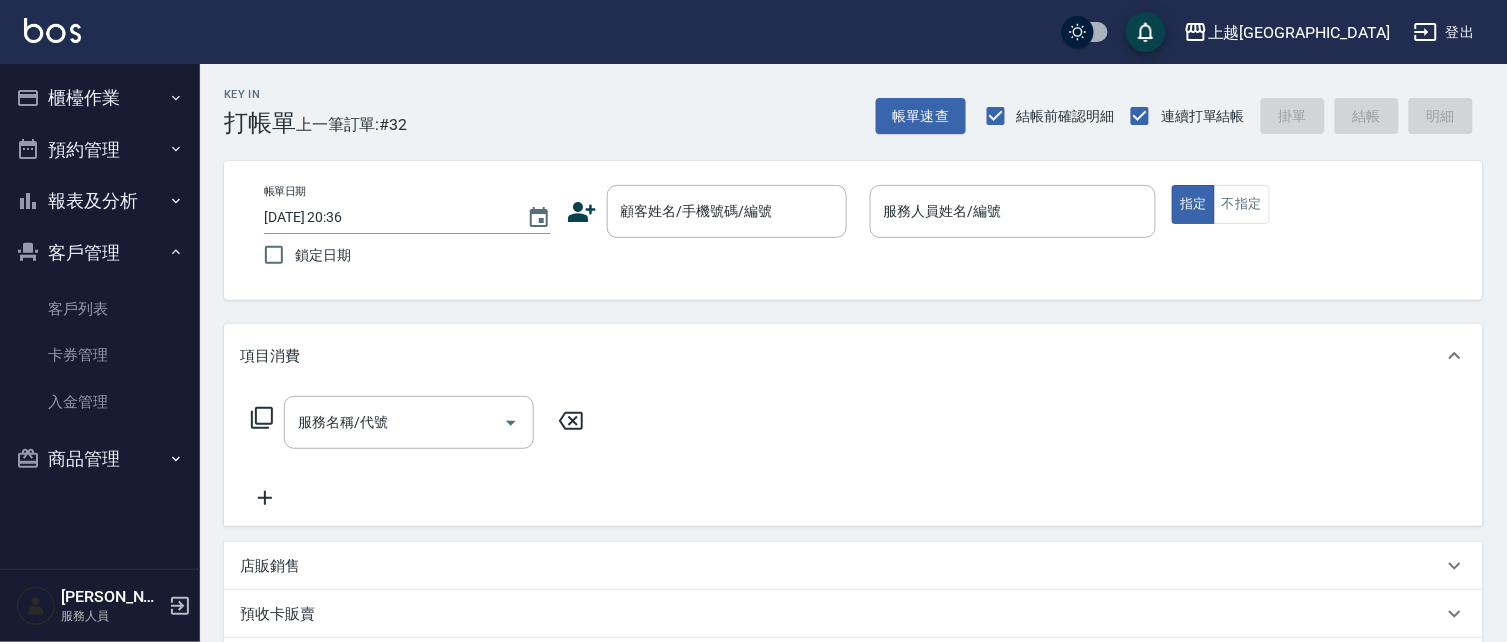 click on "客戶管理" at bounding box center (100, 253) 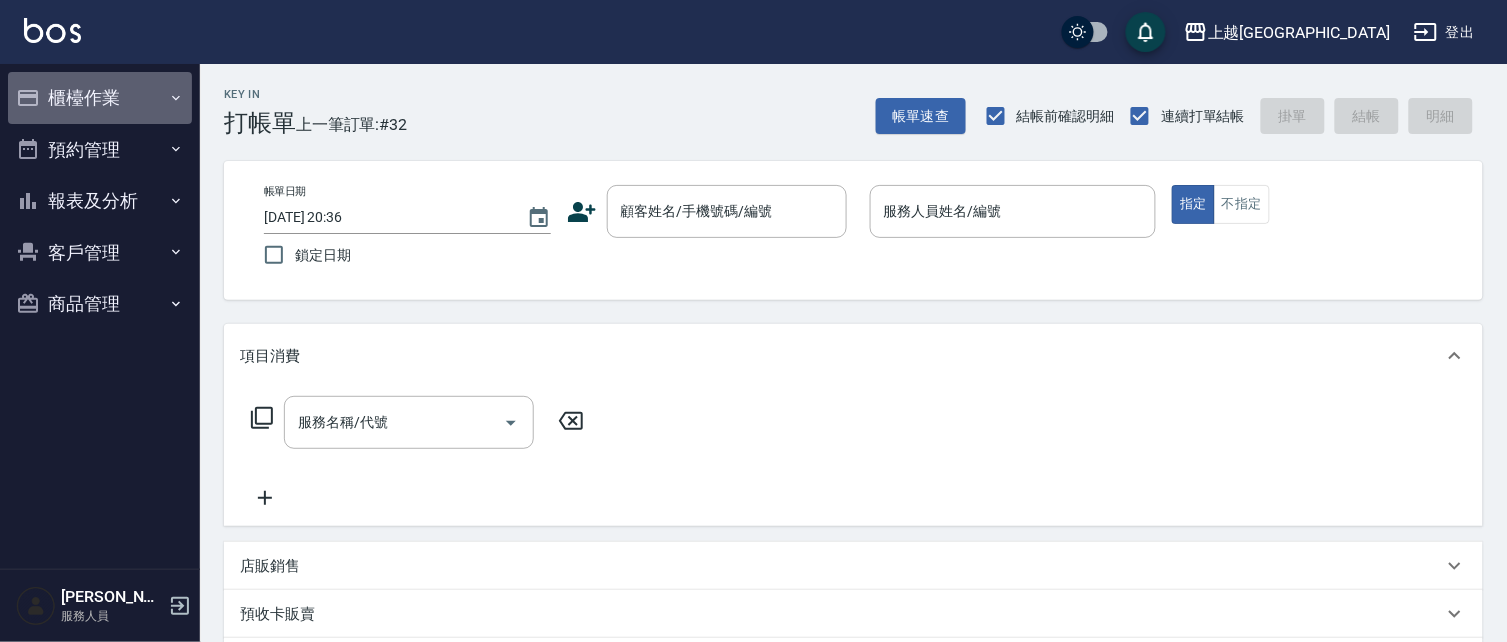 drag, startPoint x: 100, startPoint y: 94, endPoint x: 102, endPoint y: 104, distance: 10.198039 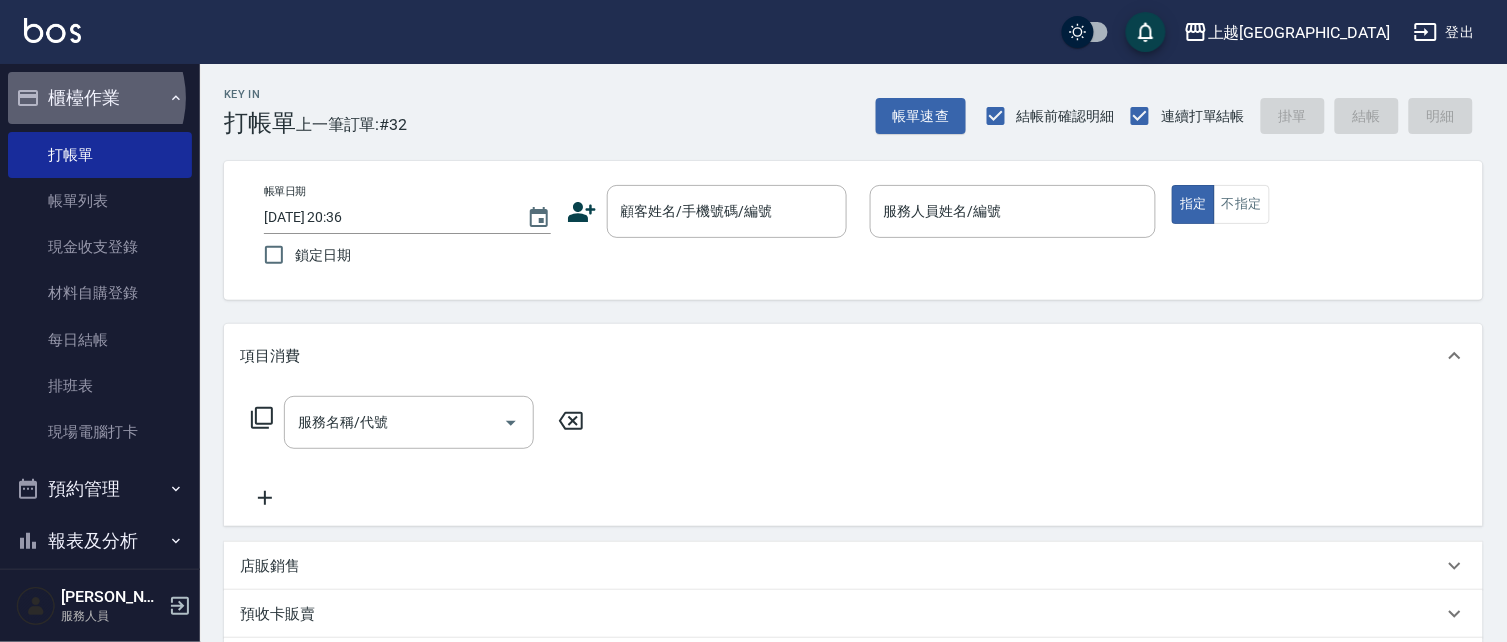 click on "櫃檯作業" at bounding box center [100, 98] 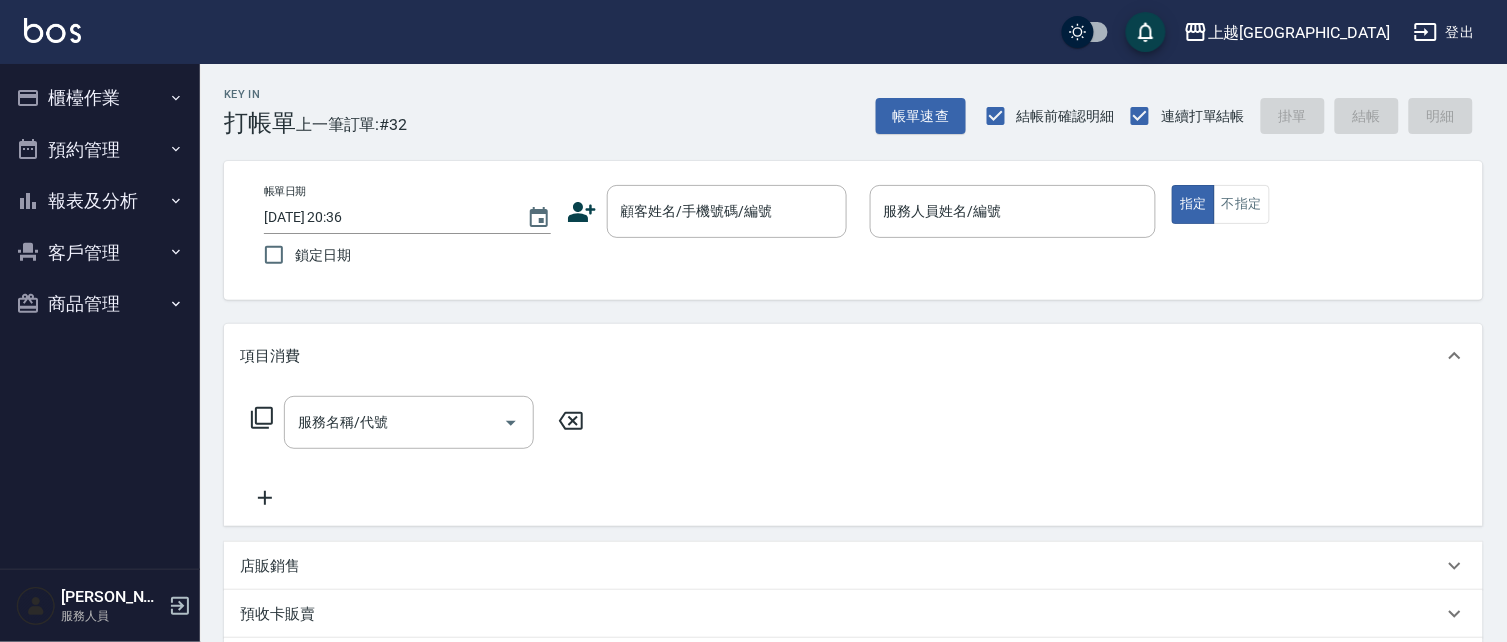 click on "報表及分析" at bounding box center (100, 201) 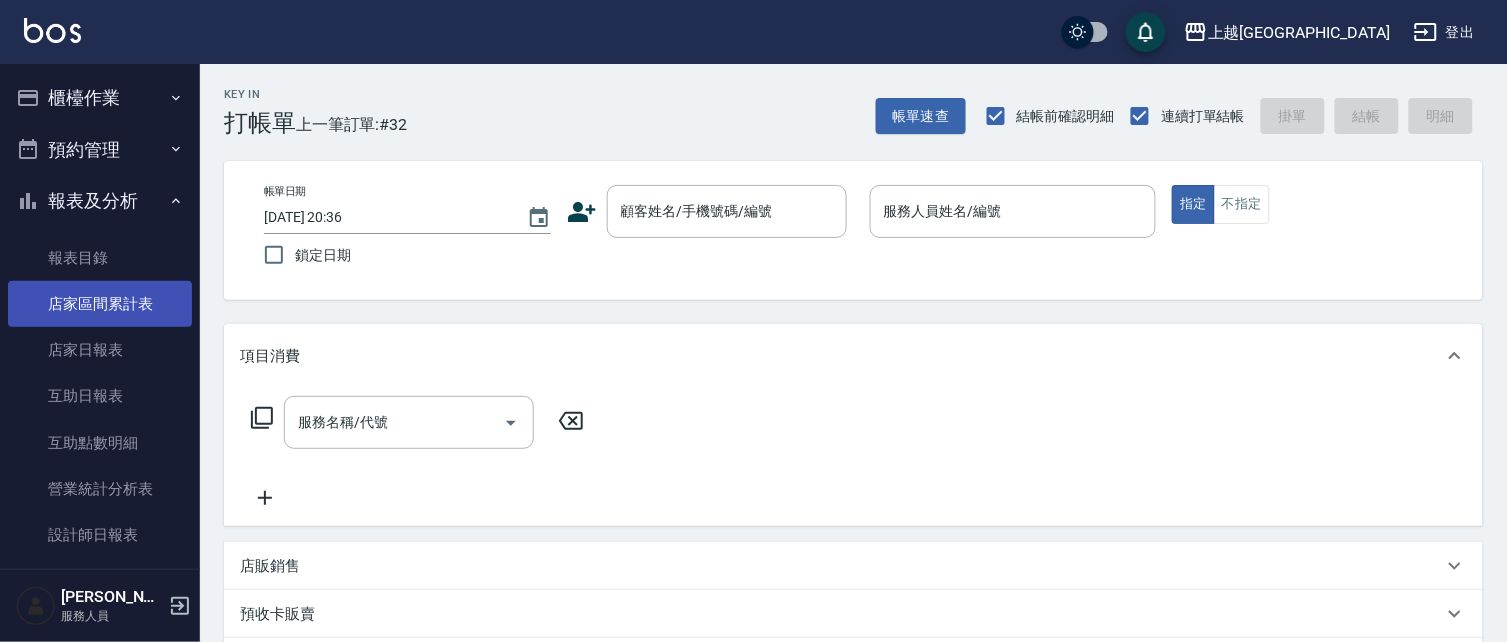 drag, startPoint x: 102, startPoint y: 335, endPoint x: 122, endPoint y: 323, distance: 23.323807 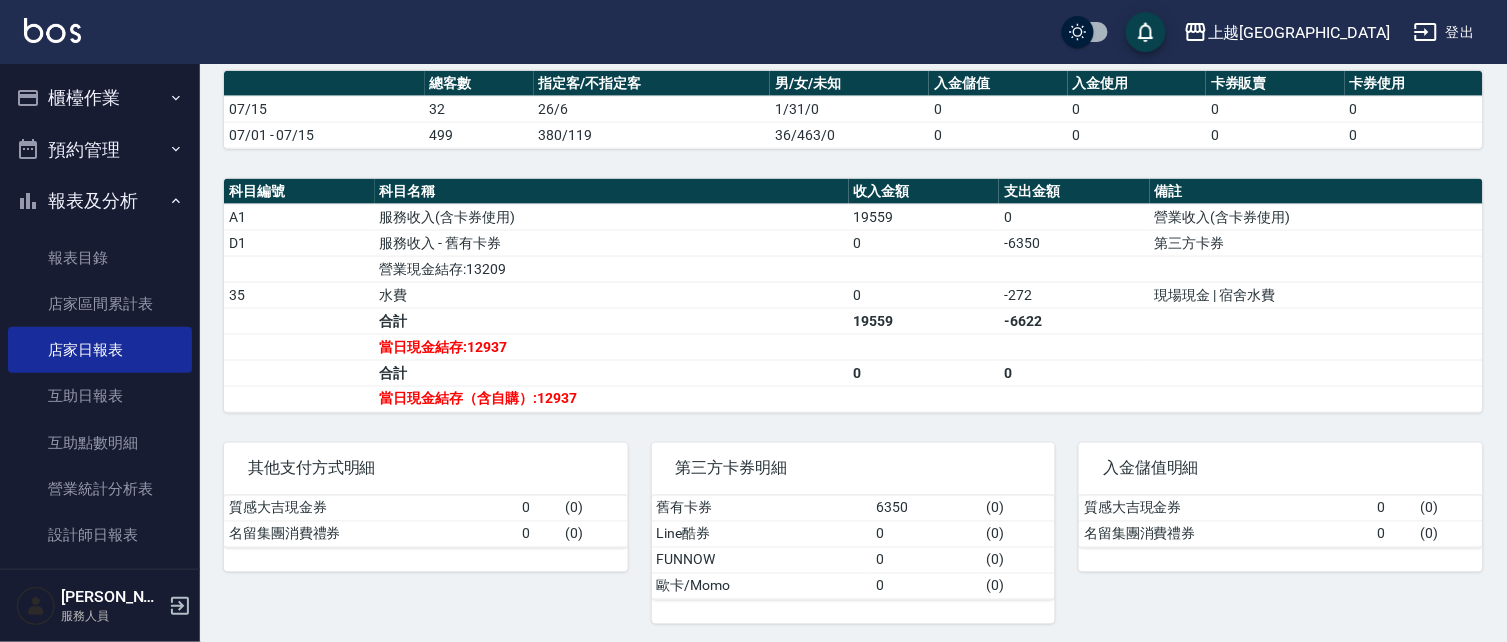 scroll, scrollTop: 578, scrollLeft: 0, axis: vertical 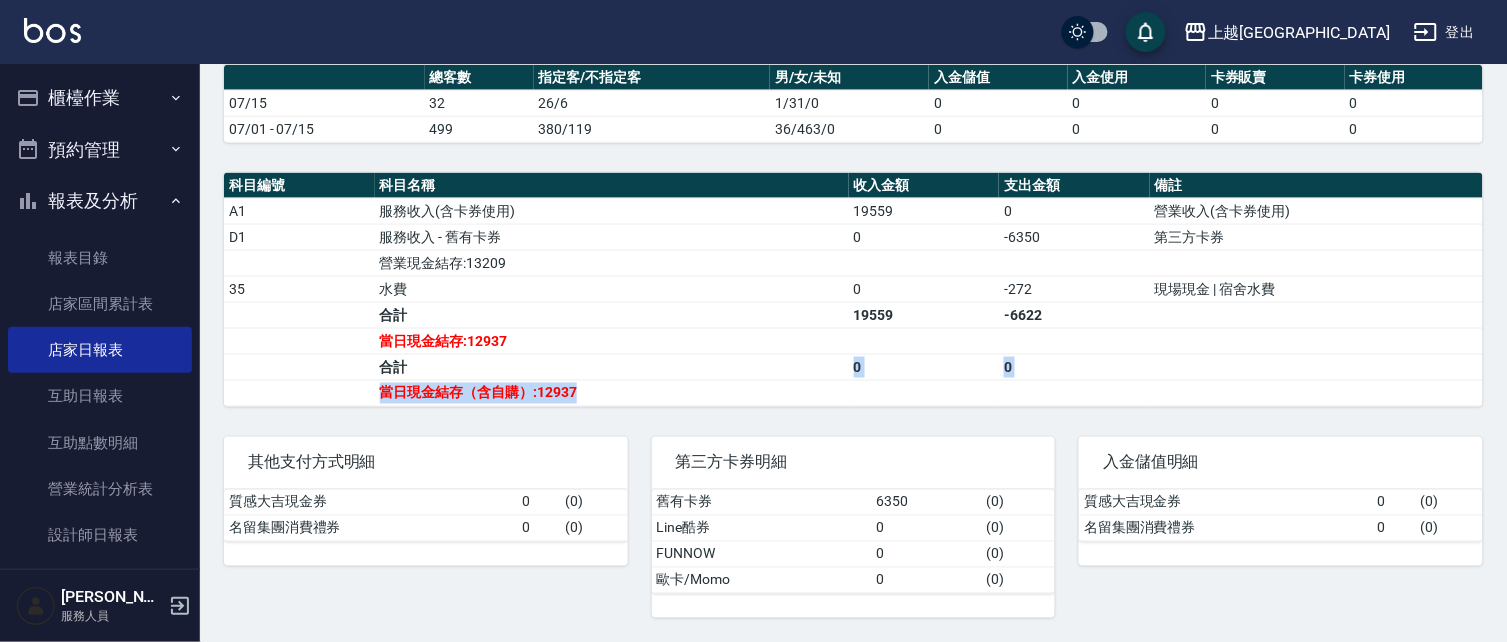 drag, startPoint x: 648, startPoint y: 390, endPoint x: 682, endPoint y: 417, distance: 43.416588 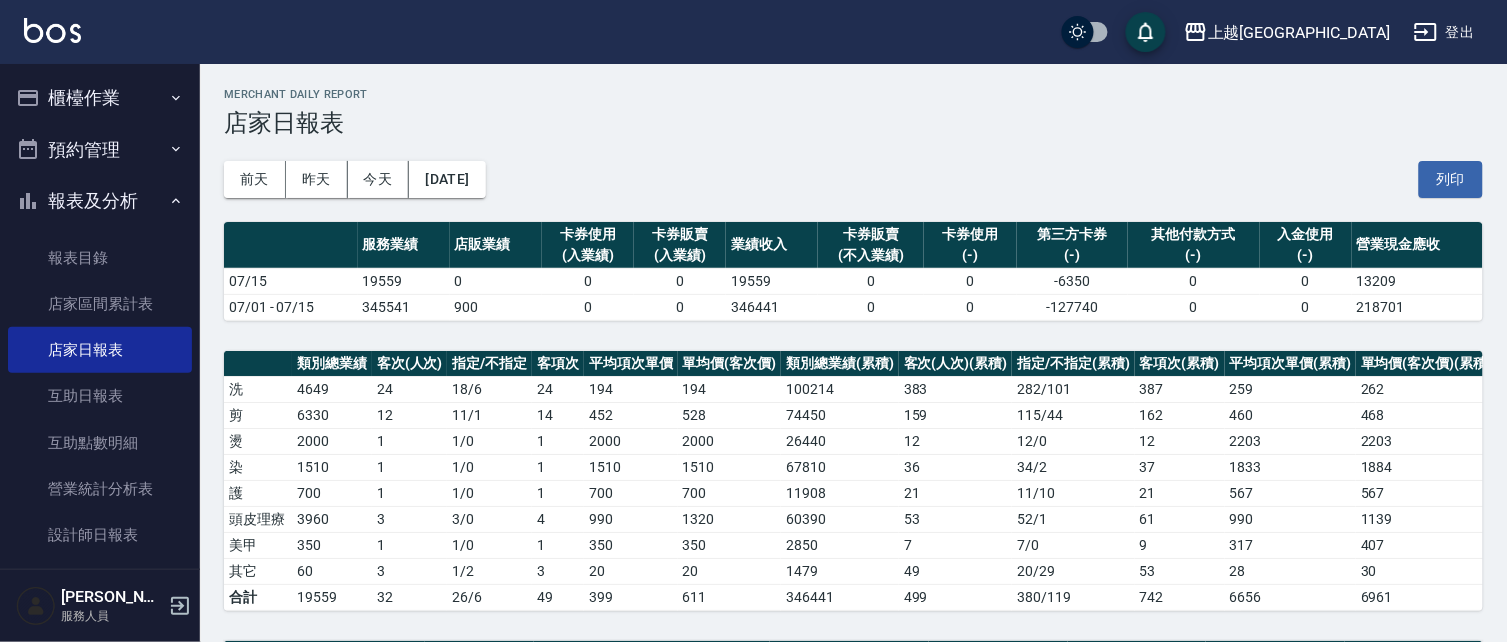 scroll, scrollTop: 0, scrollLeft: 0, axis: both 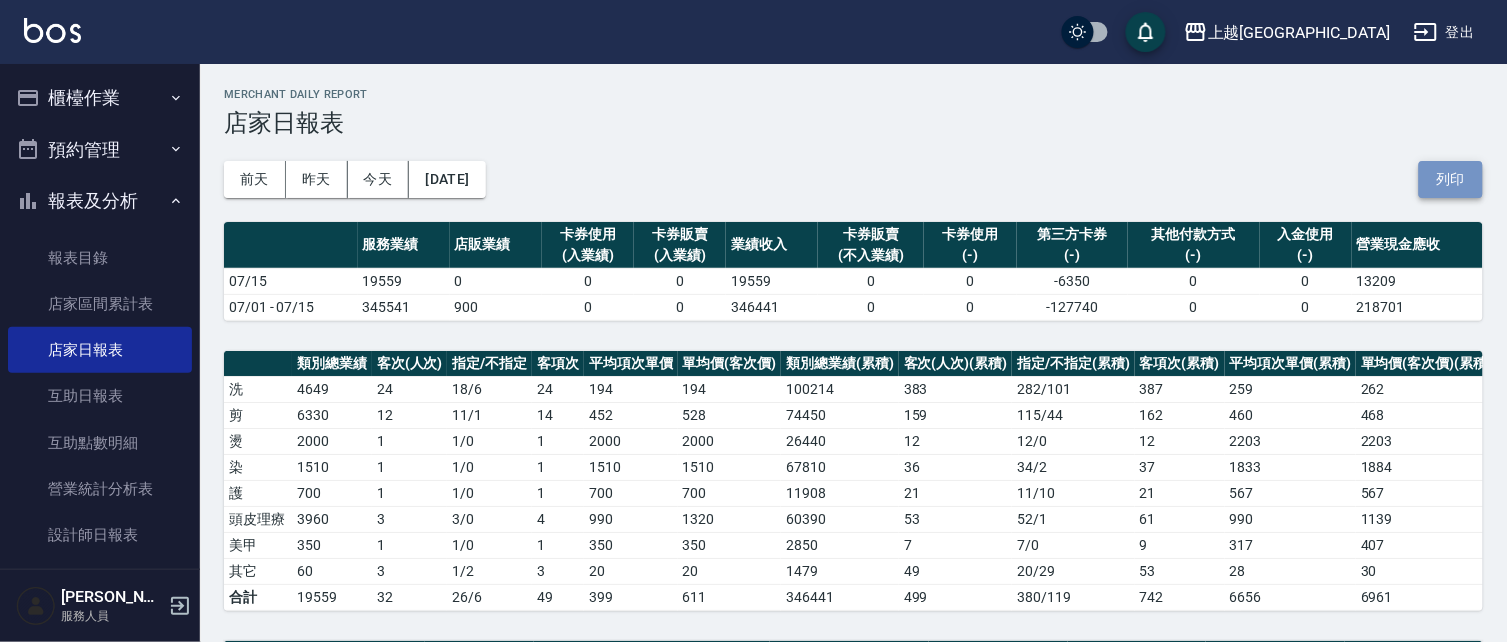 click on "列印" at bounding box center [1451, 179] 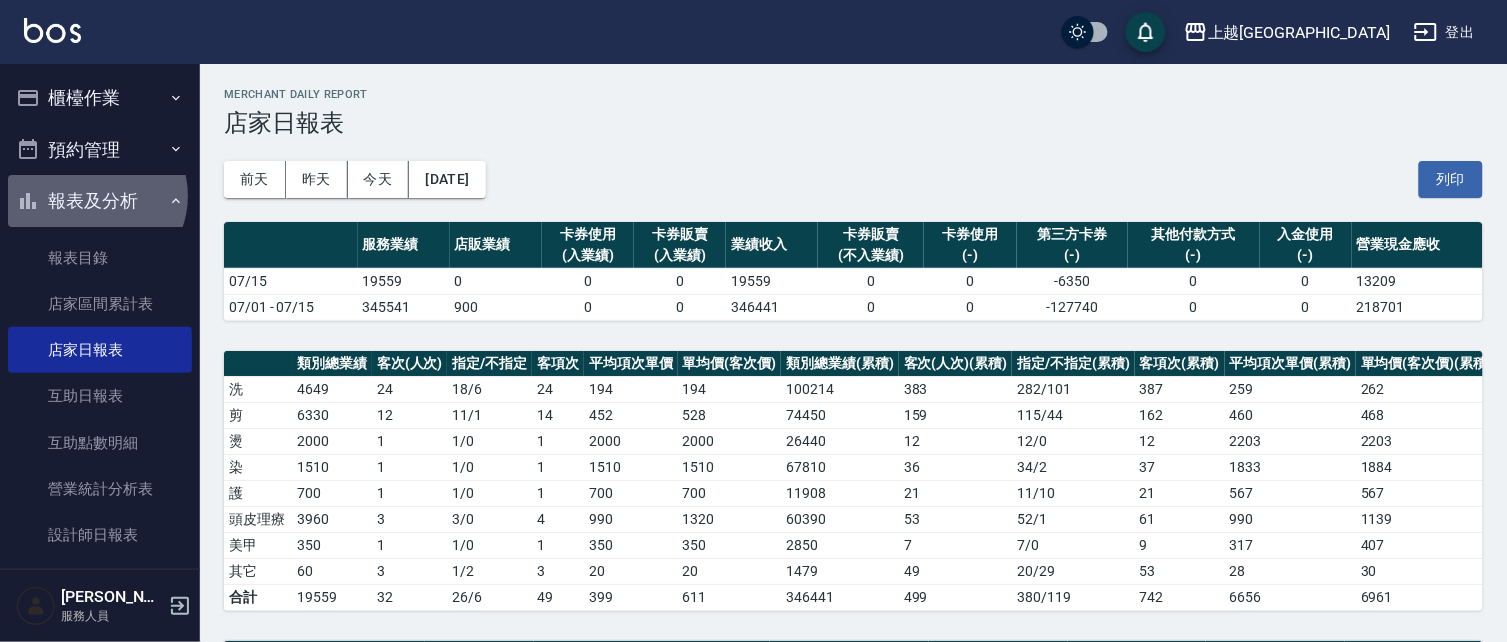 click on "報表及分析" at bounding box center (100, 201) 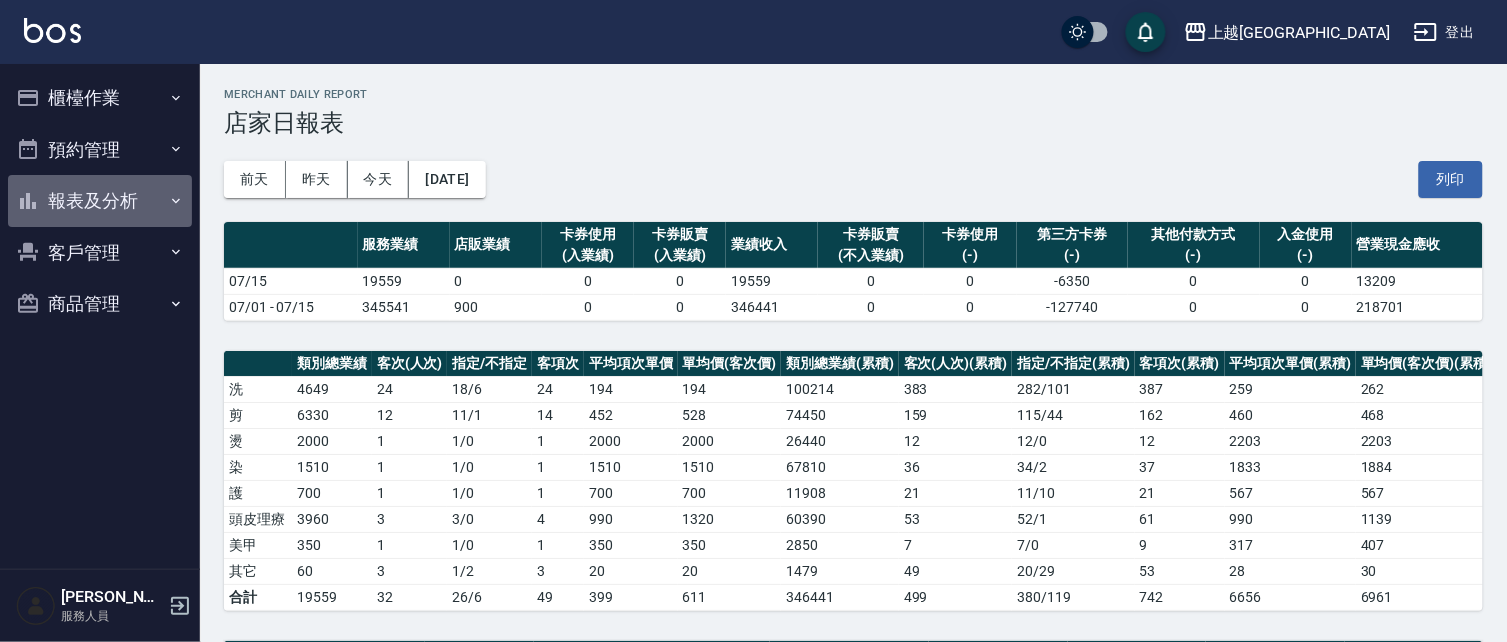 click on "報表及分析" at bounding box center [100, 201] 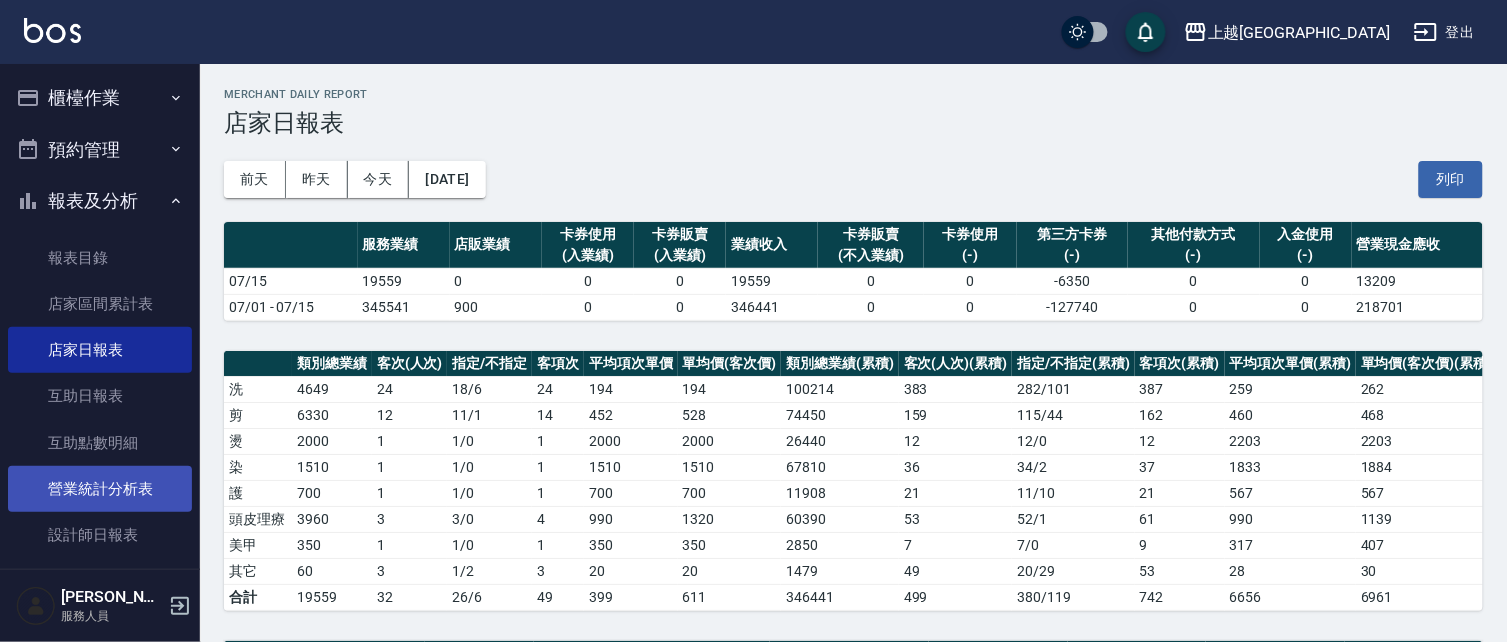 click on "營業統計分析表" at bounding box center [100, 489] 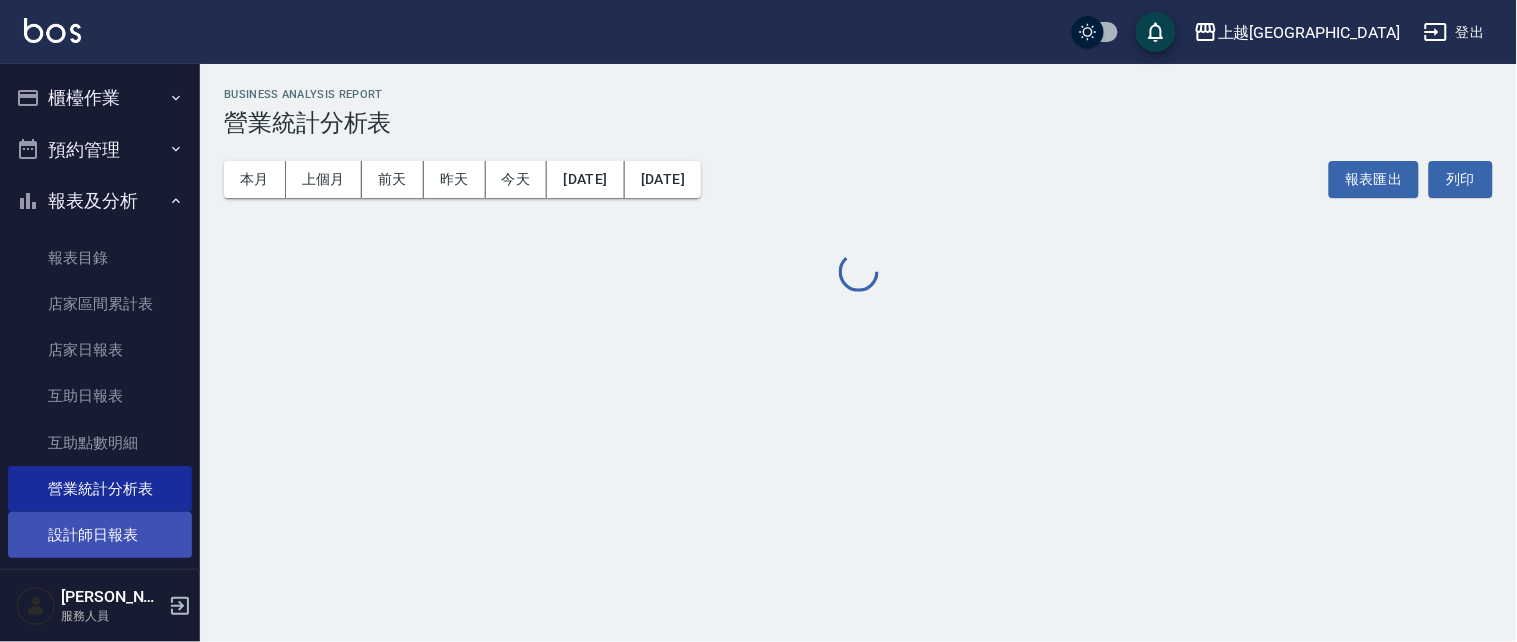 click on "設計師日報表" at bounding box center (100, 535) 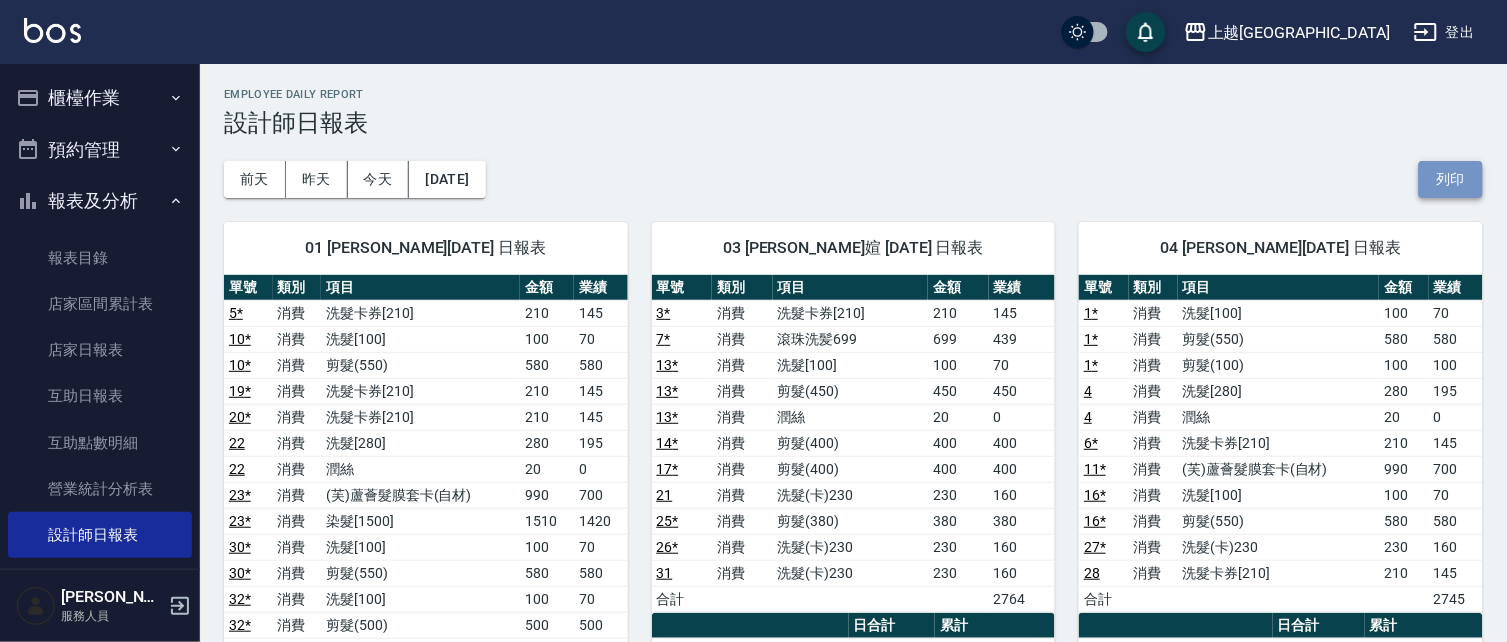 click on "列印" at bounding box center [1451, 179] 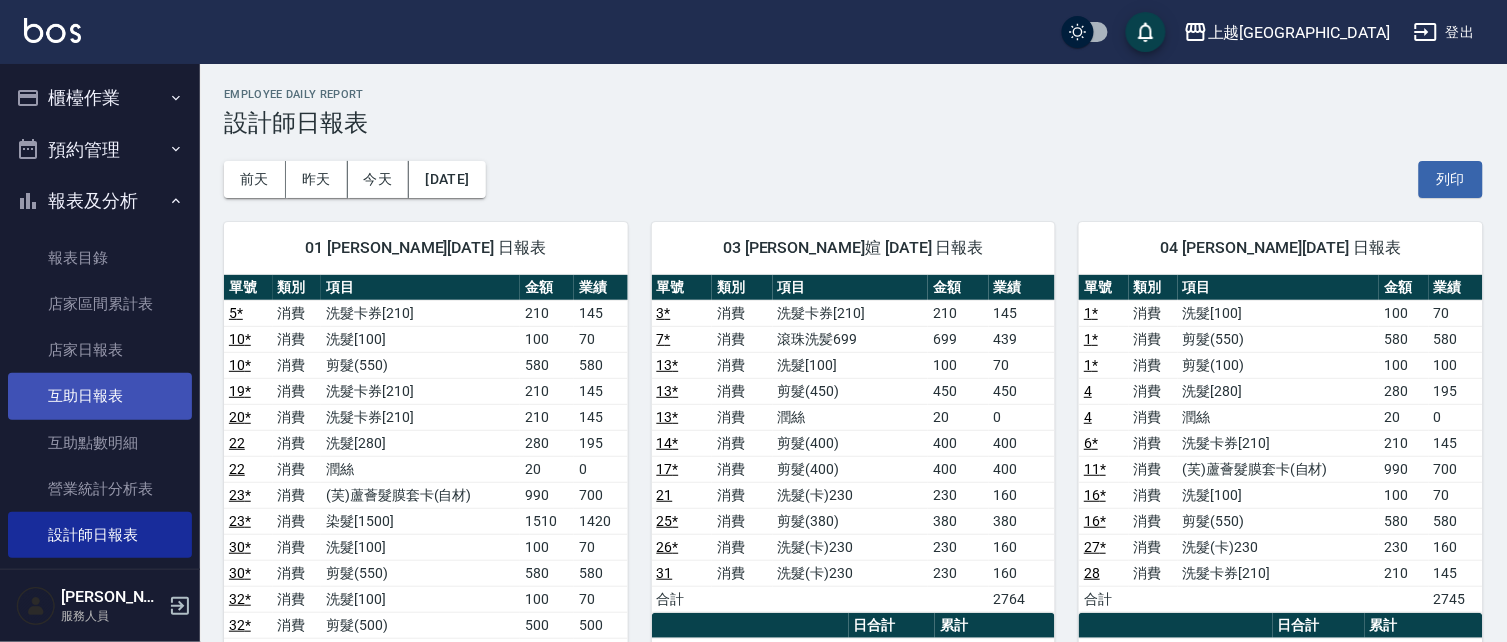 click on "互助日報表" at bounding box center [100, 396] 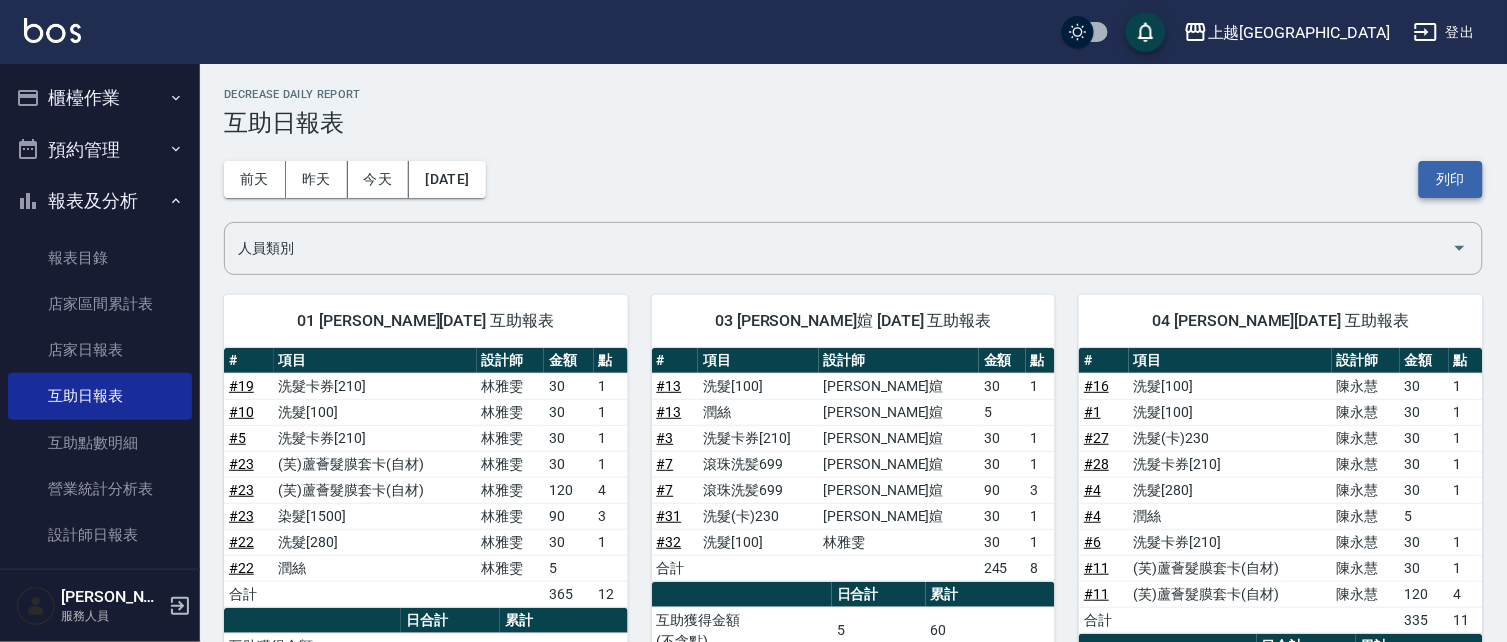 click on "列印" at bounding box center [1451, 179] 